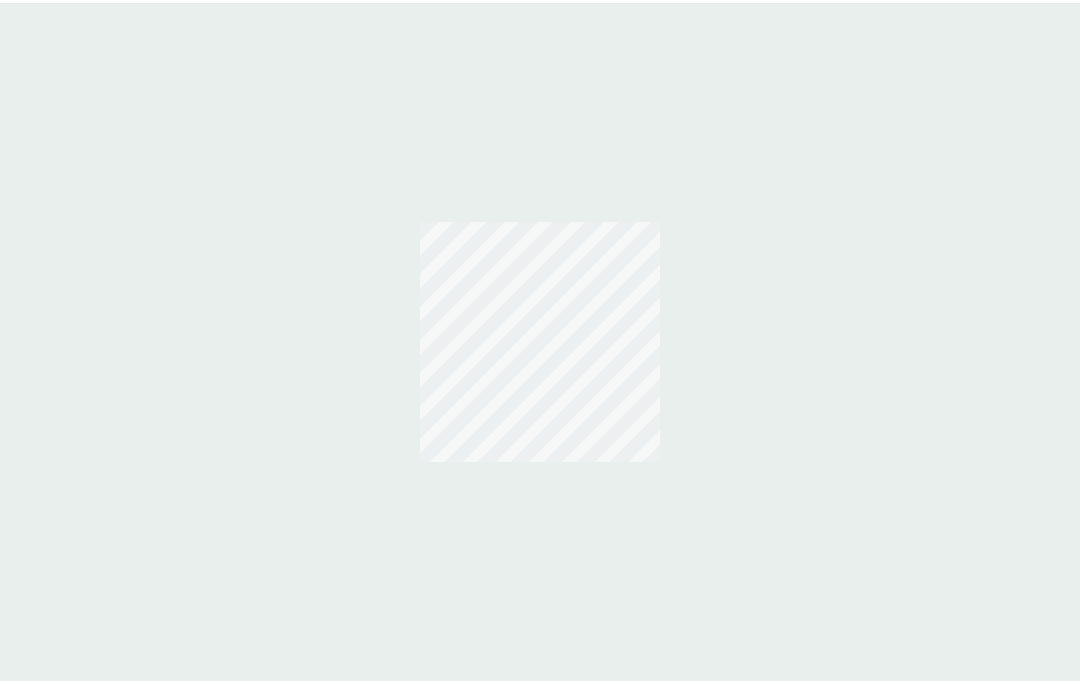 scroll, scrollTop: 0, scrollLeft: 0, axis: both 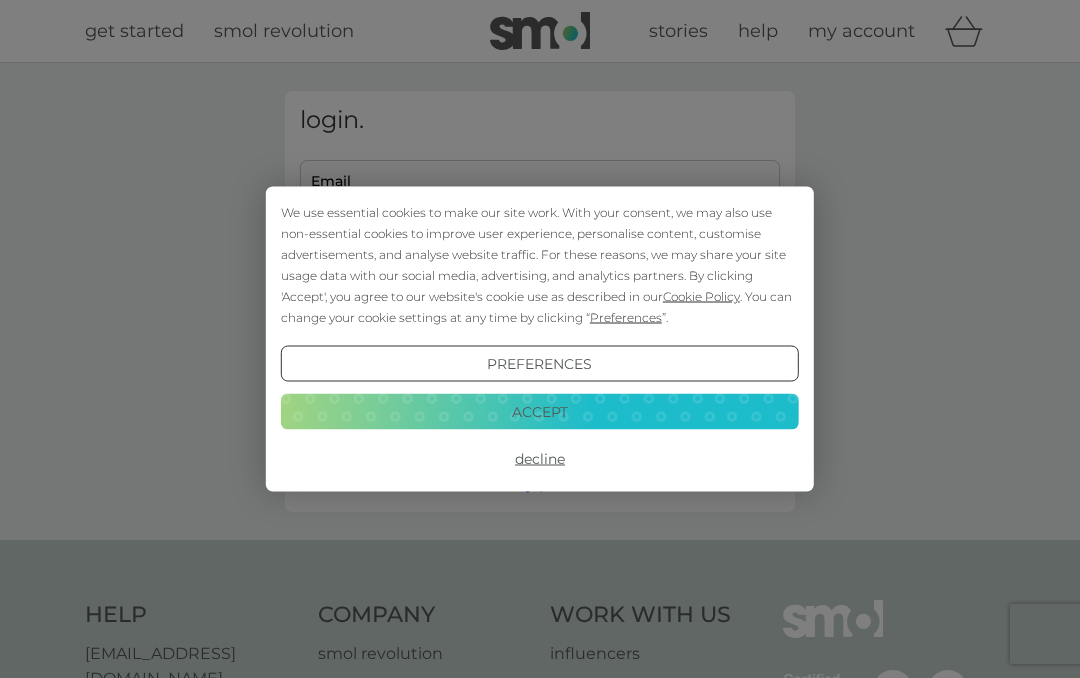 click on "We use essential cookies to make our site work. With your consent, we may also use non-essential cookies to improve user experience, personalise content, customise advertisements, and analyse website traffic. For these reasons, we may share your site usage data with our social media, advertising, and analytics partners. By clicking 'Accept', you agree to our website's cookie use as described in our  Cookie Policy . You can change your cookie settings at any time by clicking “ Preferences ”. Preferences Decline Accept" at bounding box center [540, 339] 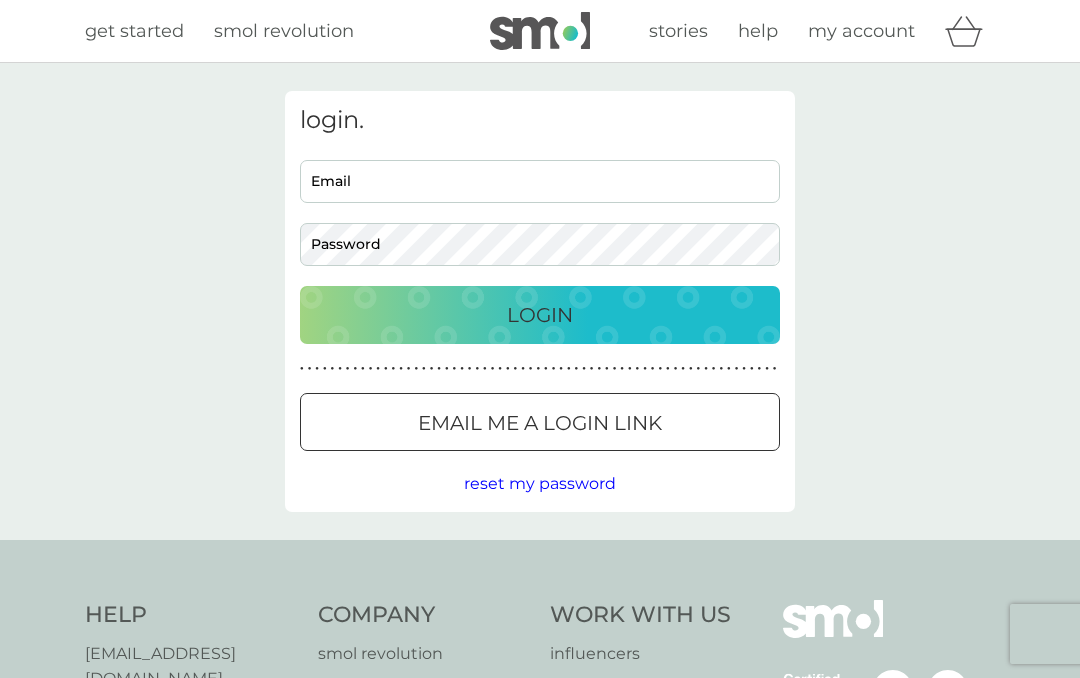 click on "Email" at bounding box center [540, 181] 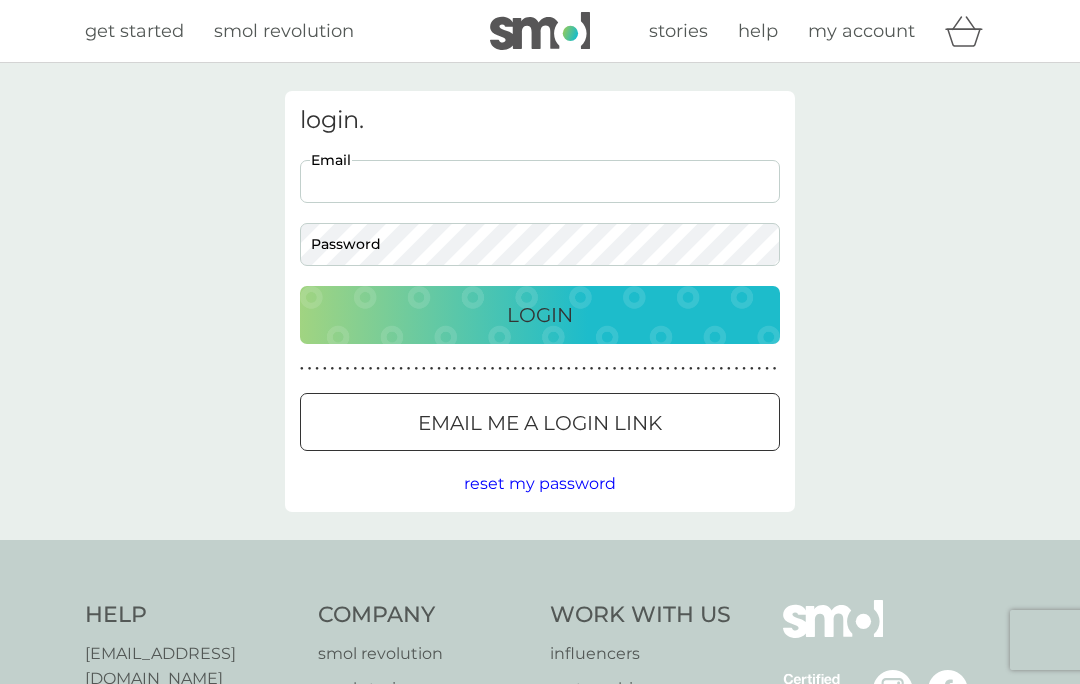 type on "rae250@gmail.com" 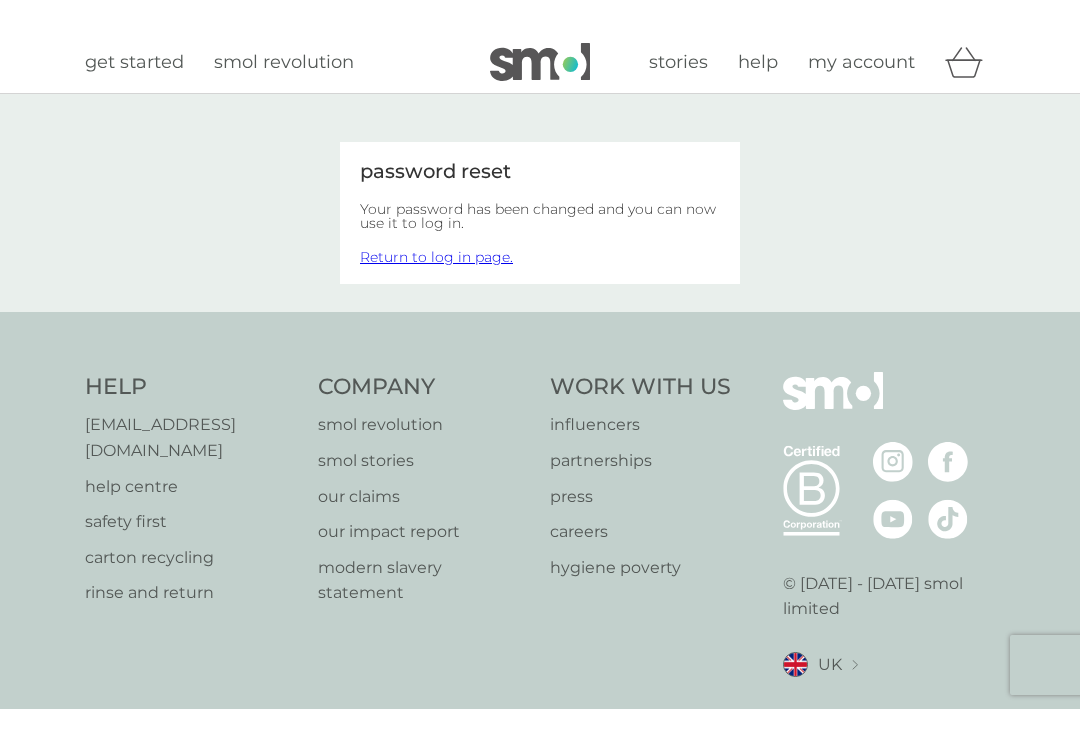 scroll, scrollTop: 0, scrollLeft: 0, axis: both 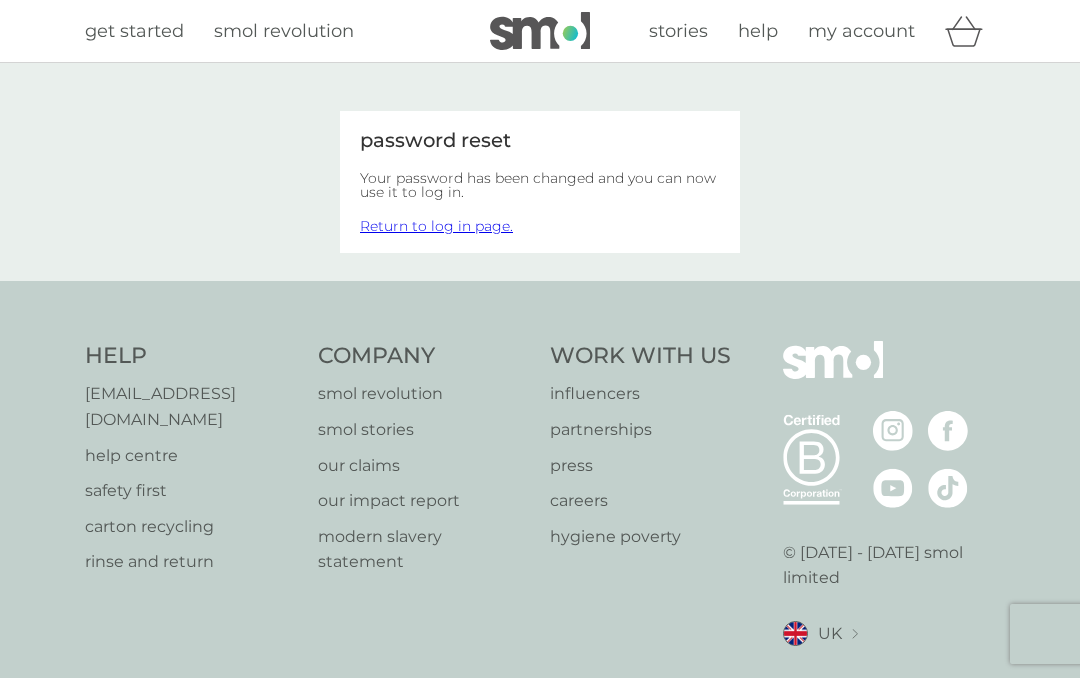click on "Return to log in page." at bounding box center [436, 226] 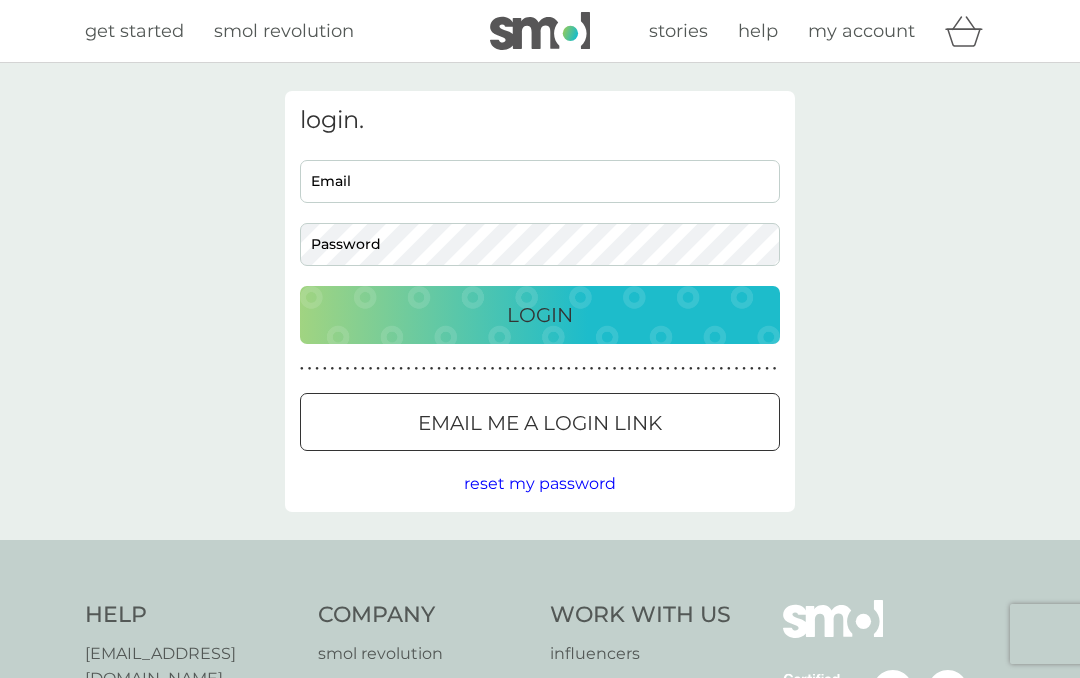 click on "Email" at bounding box center (540, 181) 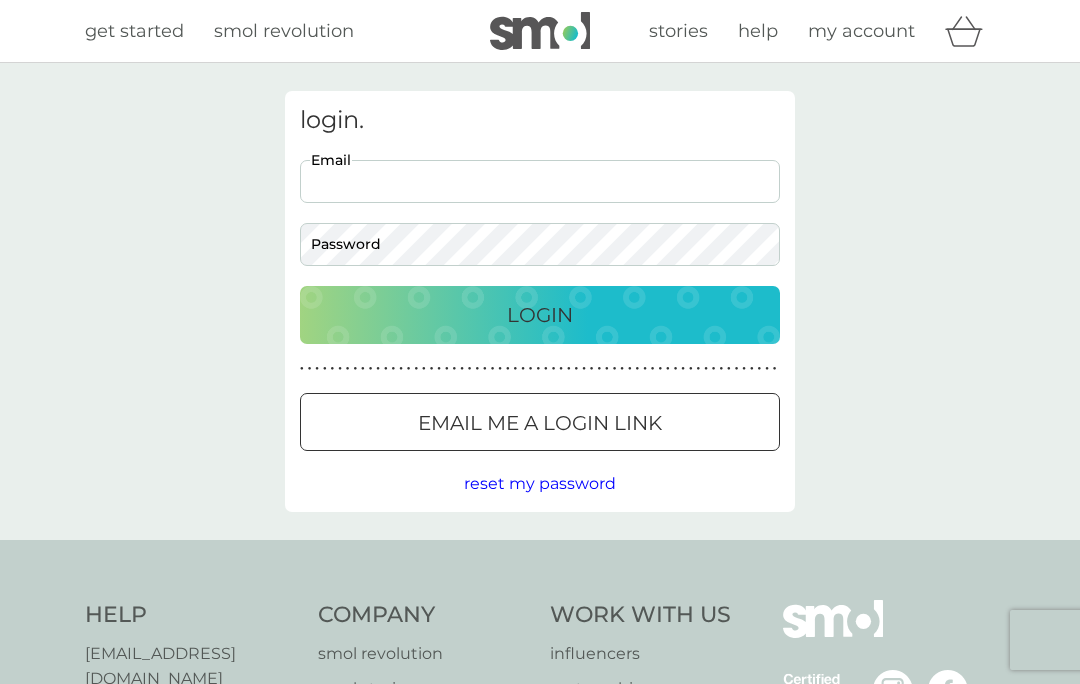 type on "[EMAIL_ADDRESS][DOMAIN_NAME]" 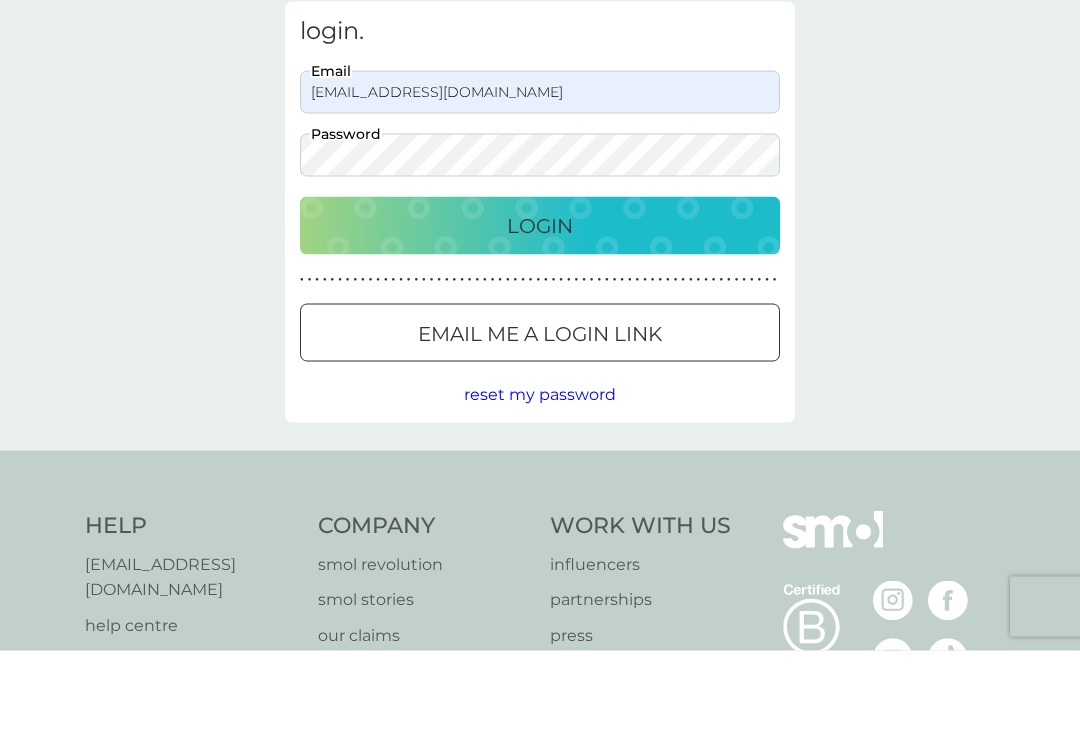click on "Login" at bounding box center (540, 315) 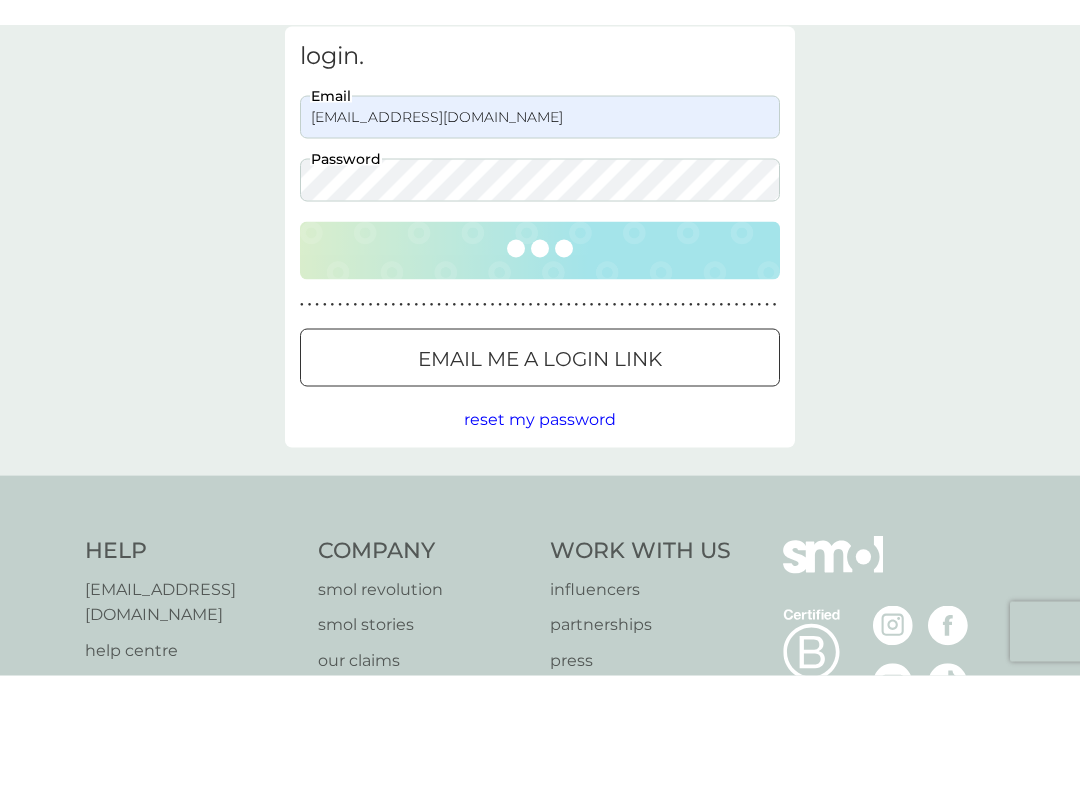 scroll, scrollTop: 90, scrollLeft: 0, axis: vertical 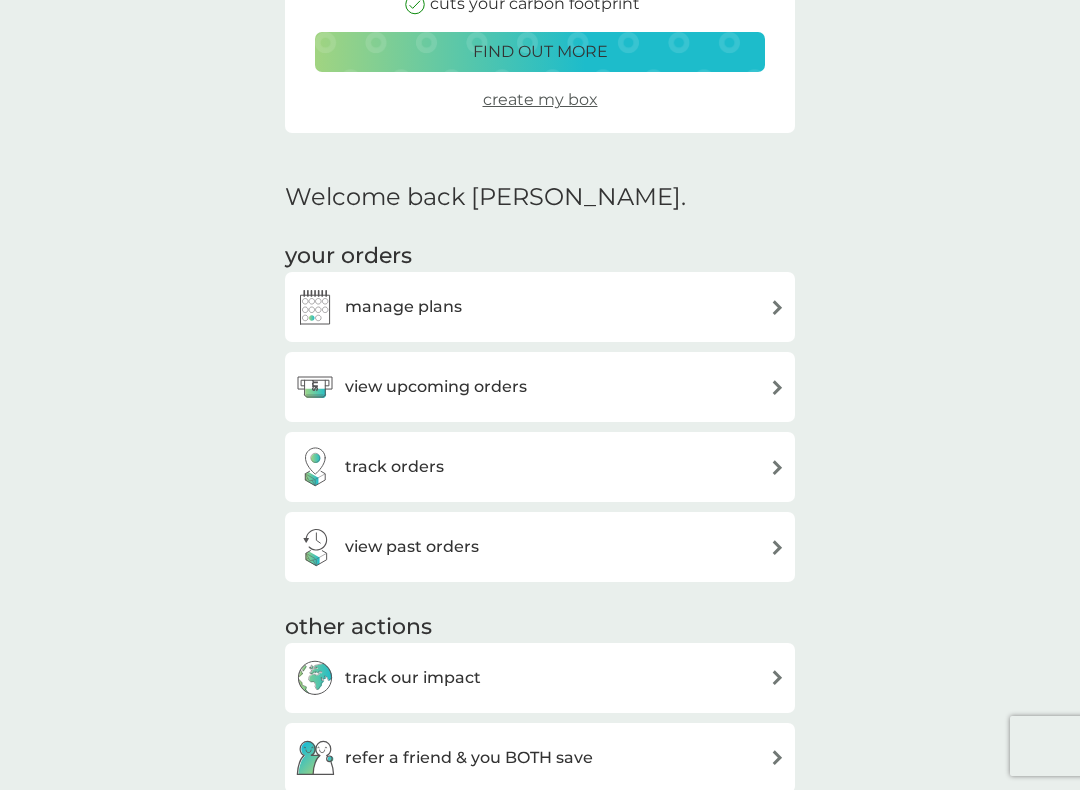click at bounding box center (777, 387) 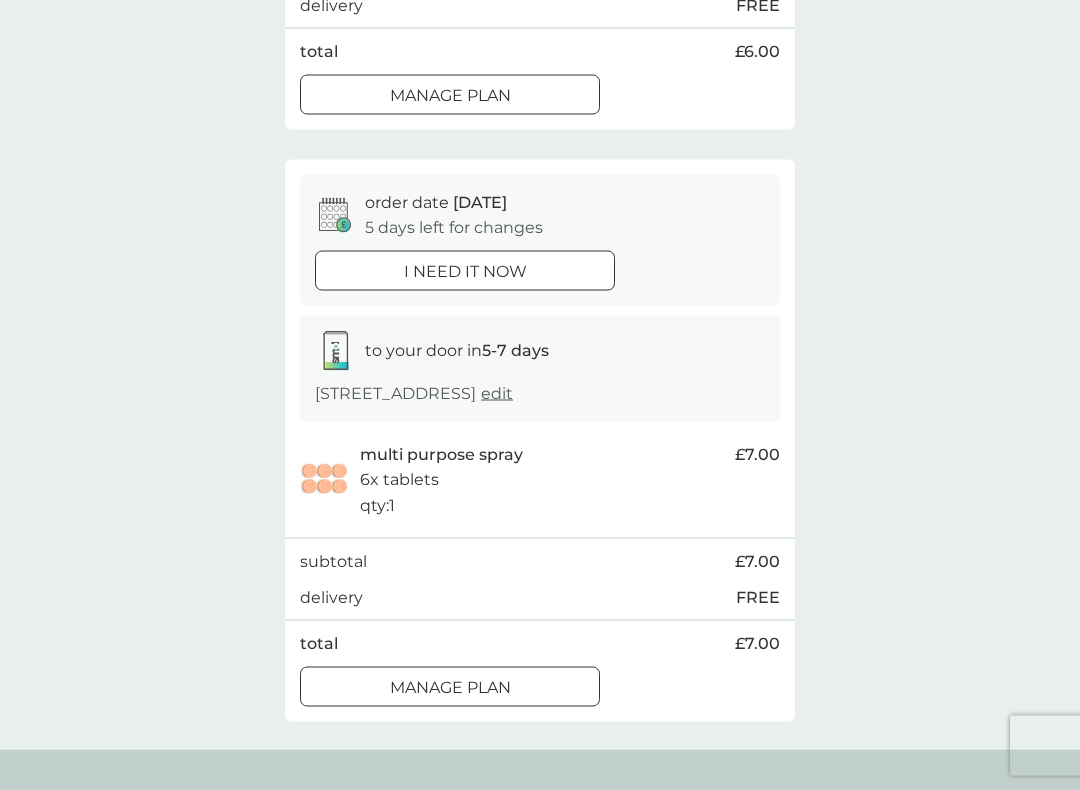 scroll, scrollTop: 619, scrollLeft: 0, axis: vertical 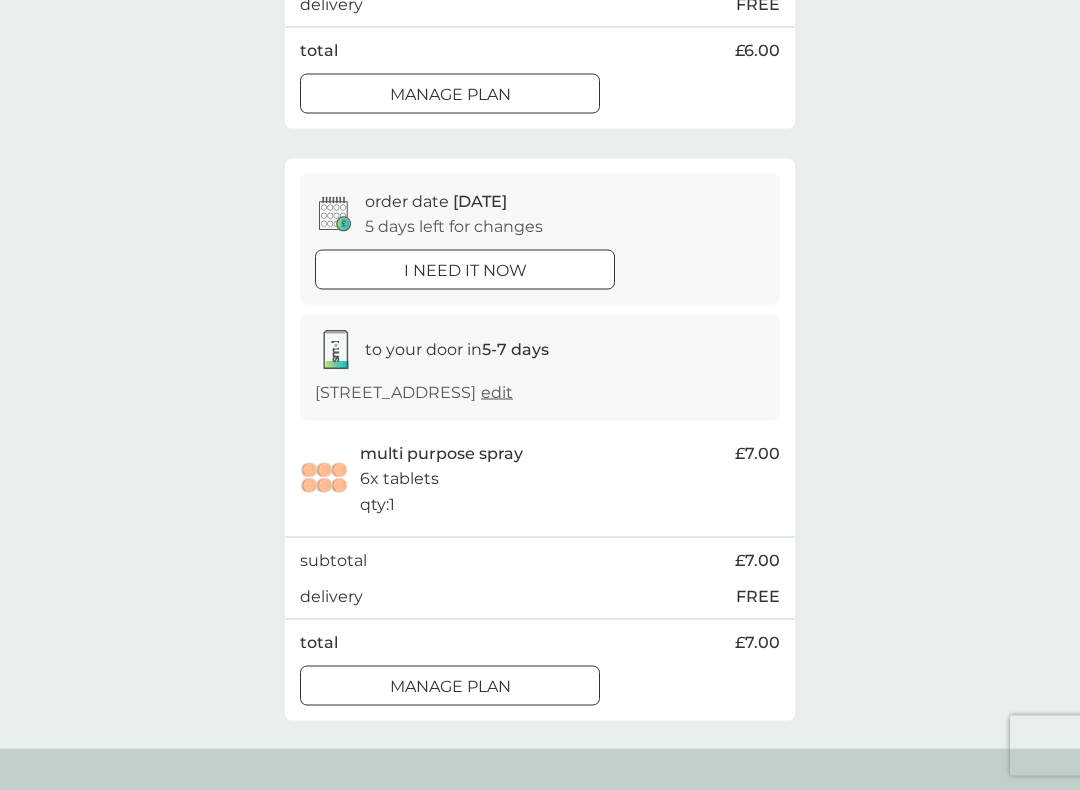 click on "Manage plan" at bounding box center [450, 687] 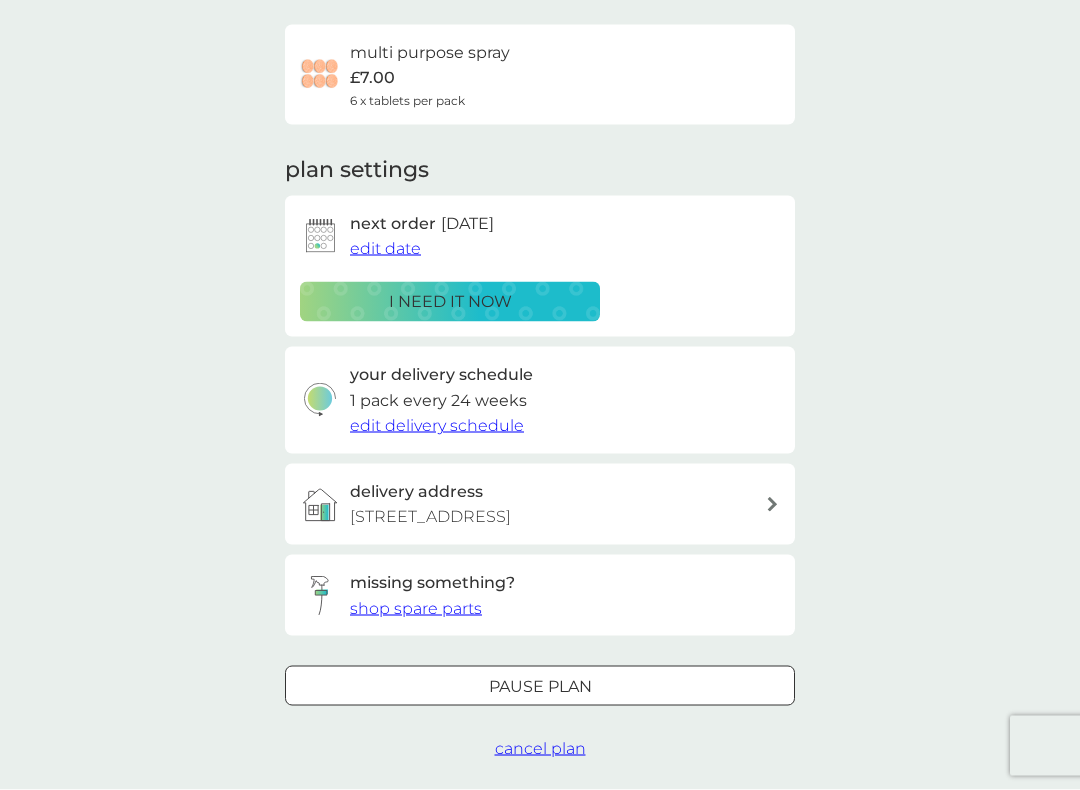 scroll, scrollTop: 143, scrollLeft: 0, axis: vertical 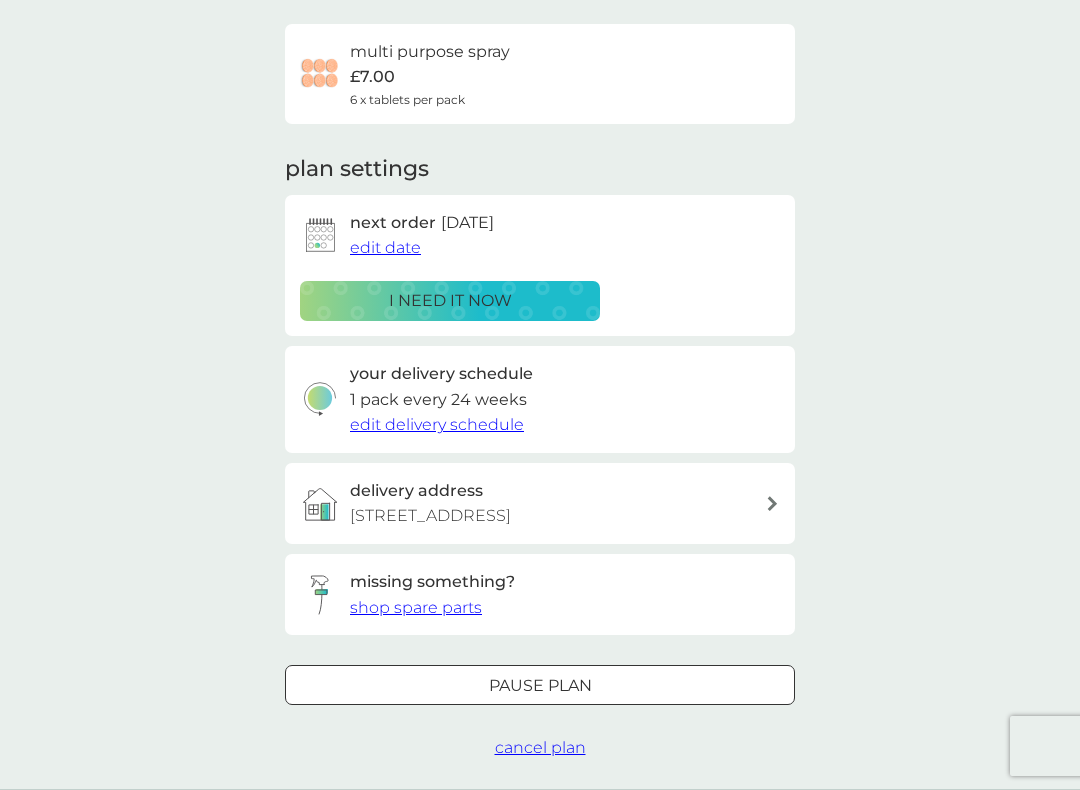 click on "edit delivery schedule" at bounding box center [437, 424] 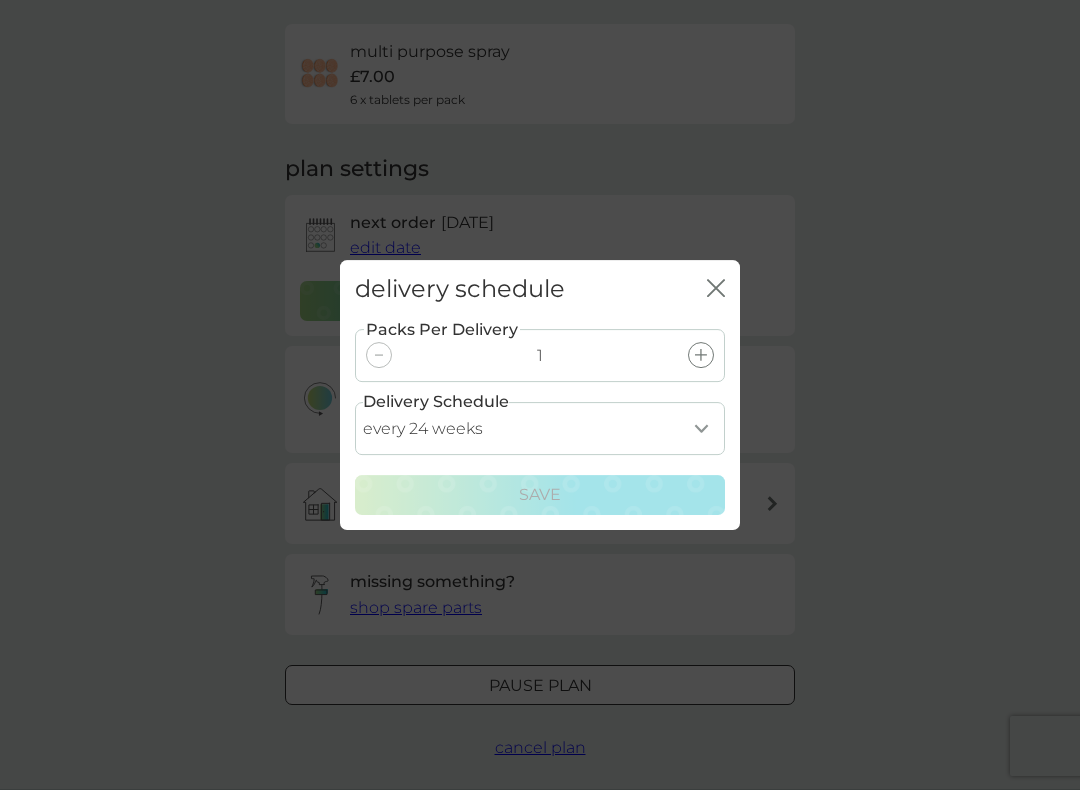 click on "every 1 week every 2 weeks every 3 weeks every 4 weeks every 5 weeks every 6 weeks every 7 weeks every 8 weeks every 9 weeks every 10 weeks every 11 weeks every 12 weeks every 13 weeks every 14 weeks every 15 weeks every 16 weeks every 17 weeks every 18 weeks every 19 weeks every 20 weeks every 21 weeks every 22 weeks every 23 weeks every 24 weeks every 25 weeks every 26 weeks every 27 weeks every 28 weeks every 29 weeks every 30 weeks every 31 weeks every 32 weeks every 33 weeks every 34 weeks every 35 weeks" at bounding box center (540, 428) 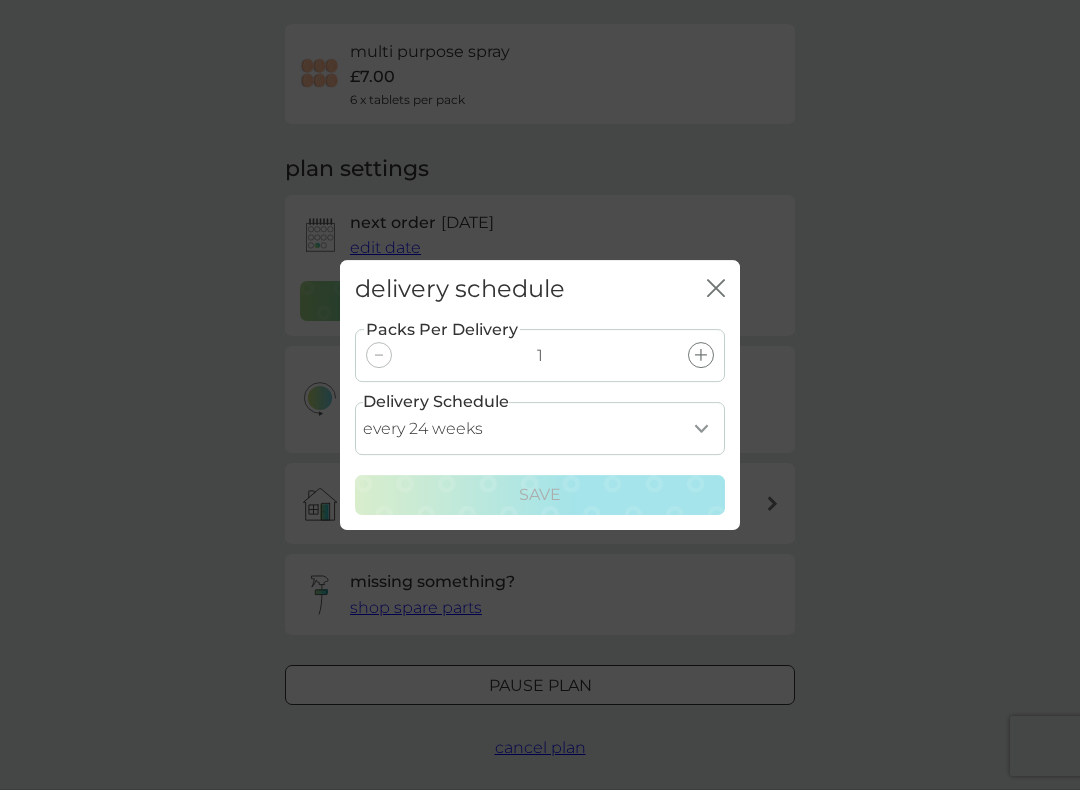 select on "245" 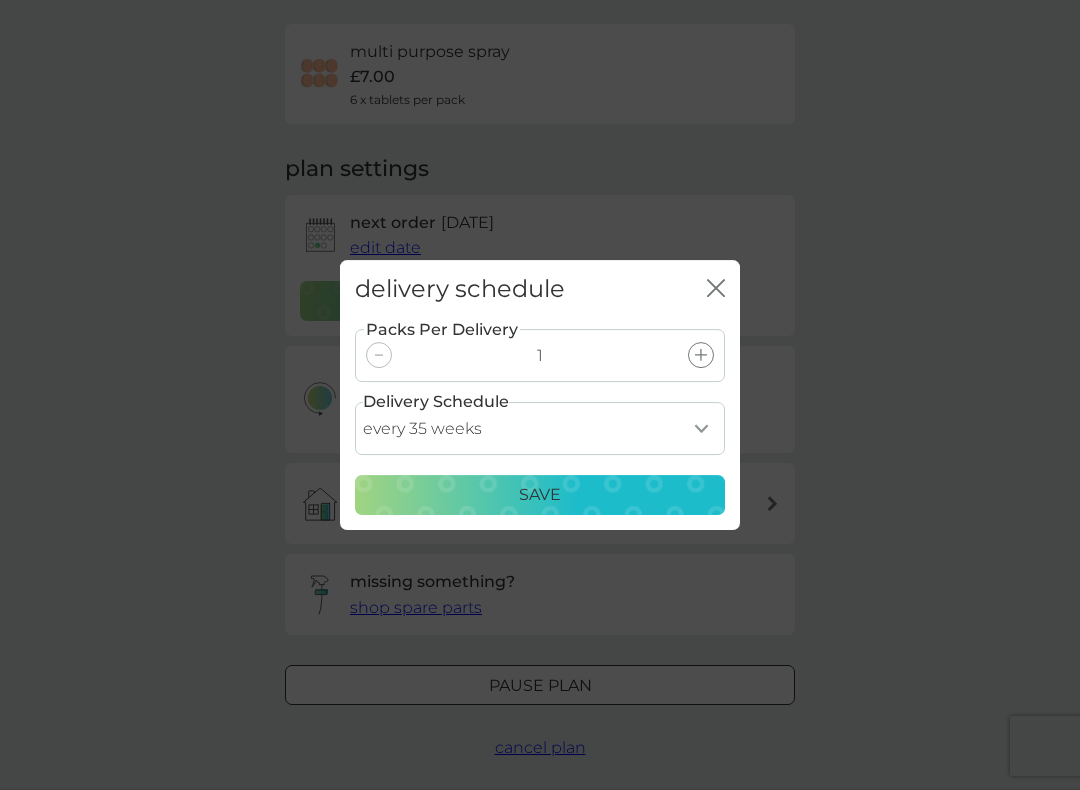 click on "Save" at bounding box center [540, 495] 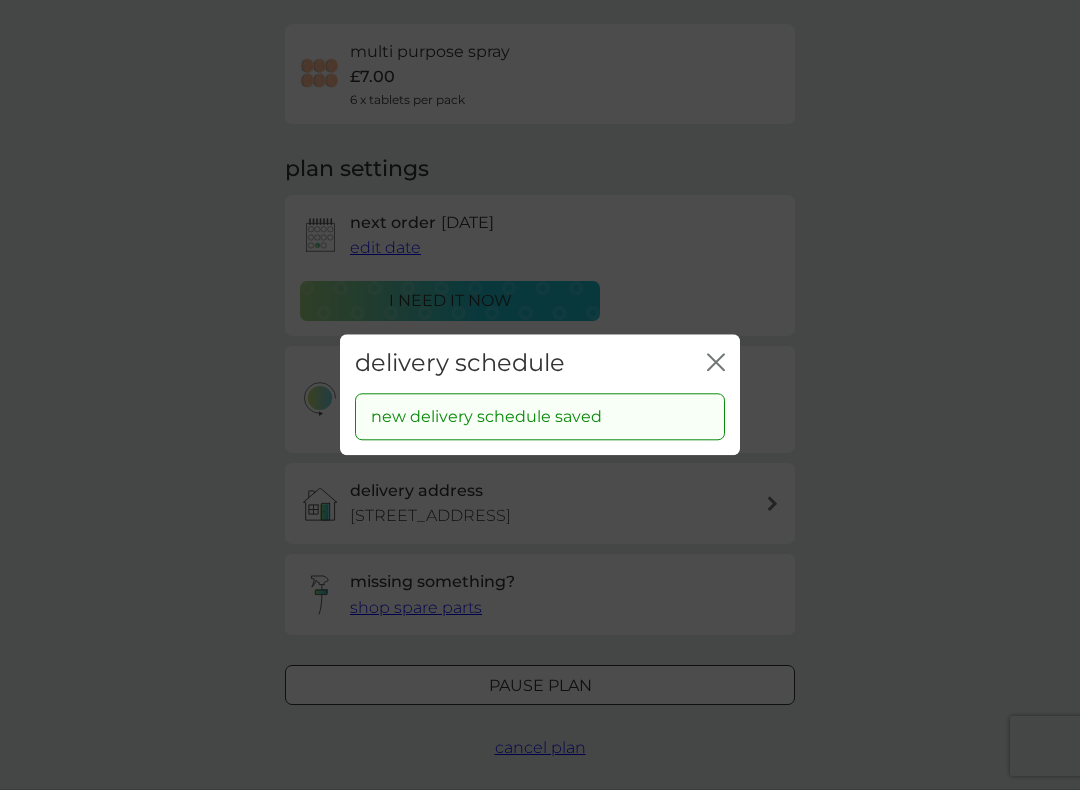 click on "close" 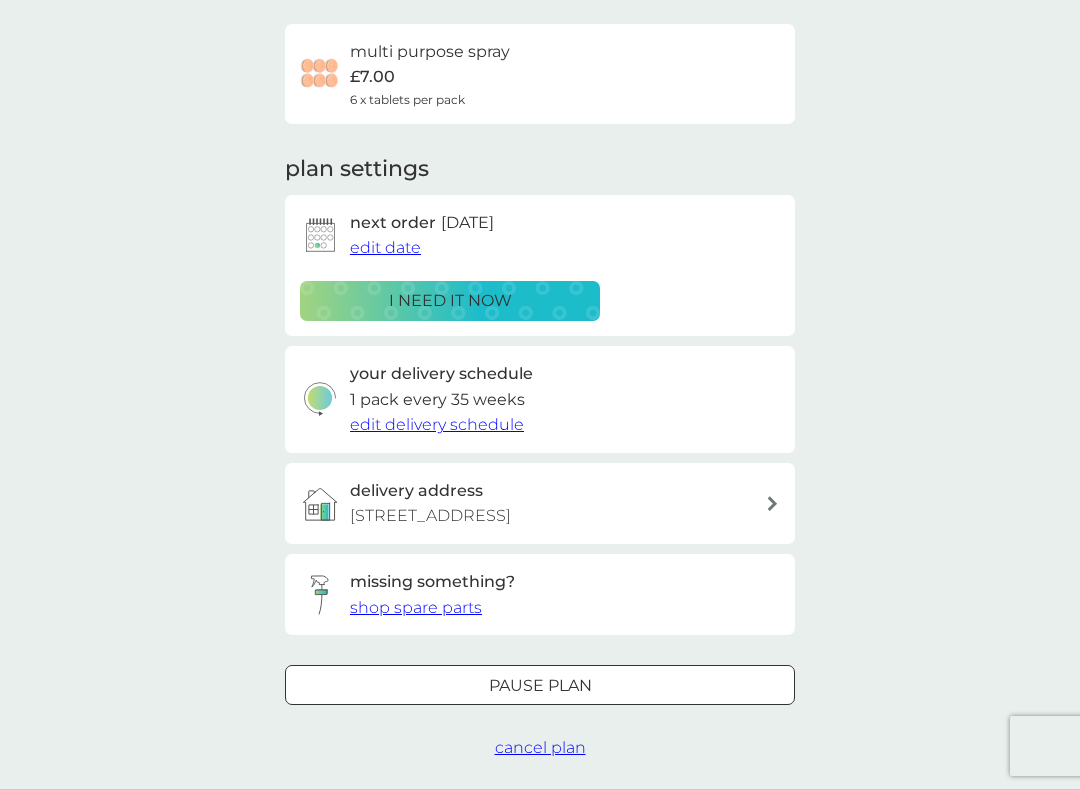 click on "edit date" at bounding box center (385, 248) 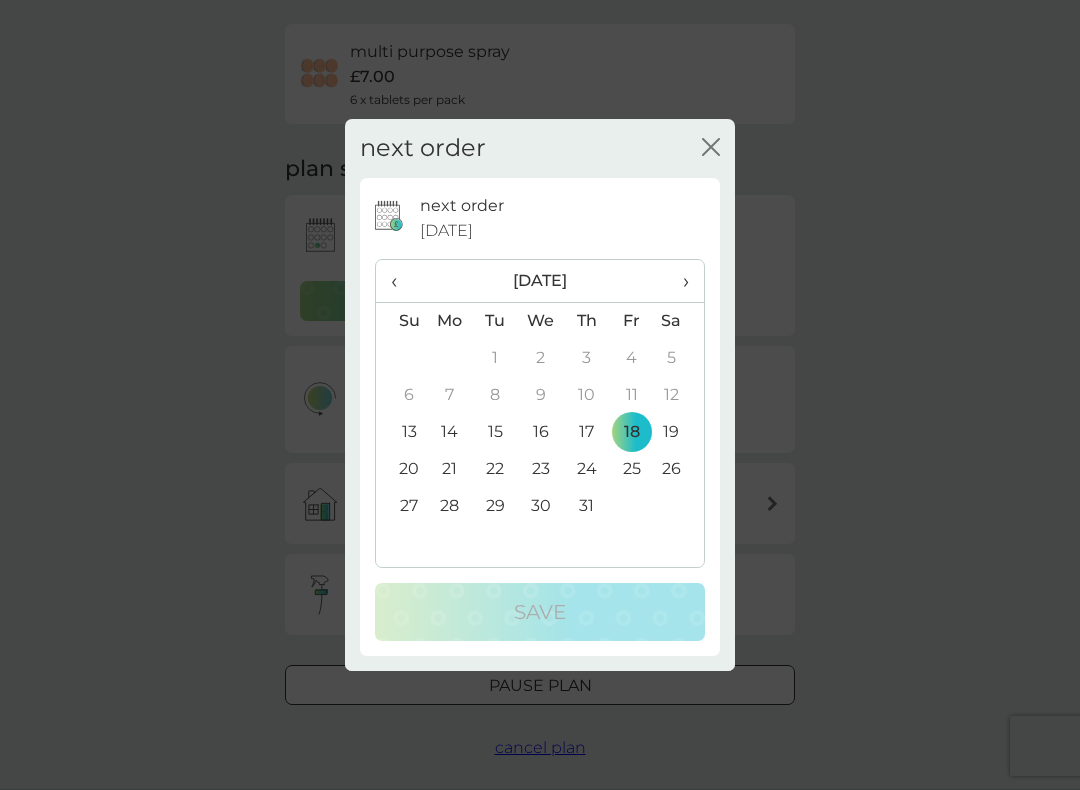 click on "›" at bounding box center [679, 281] 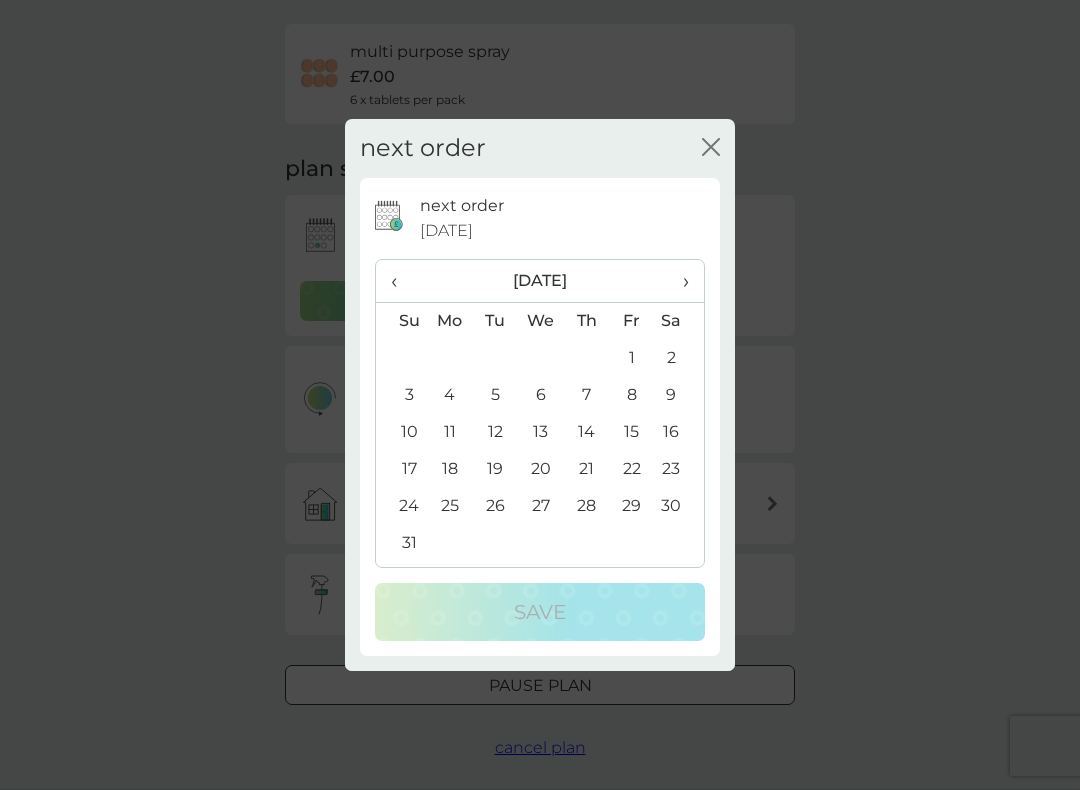 click on "›" at bounding box center [679, 281] 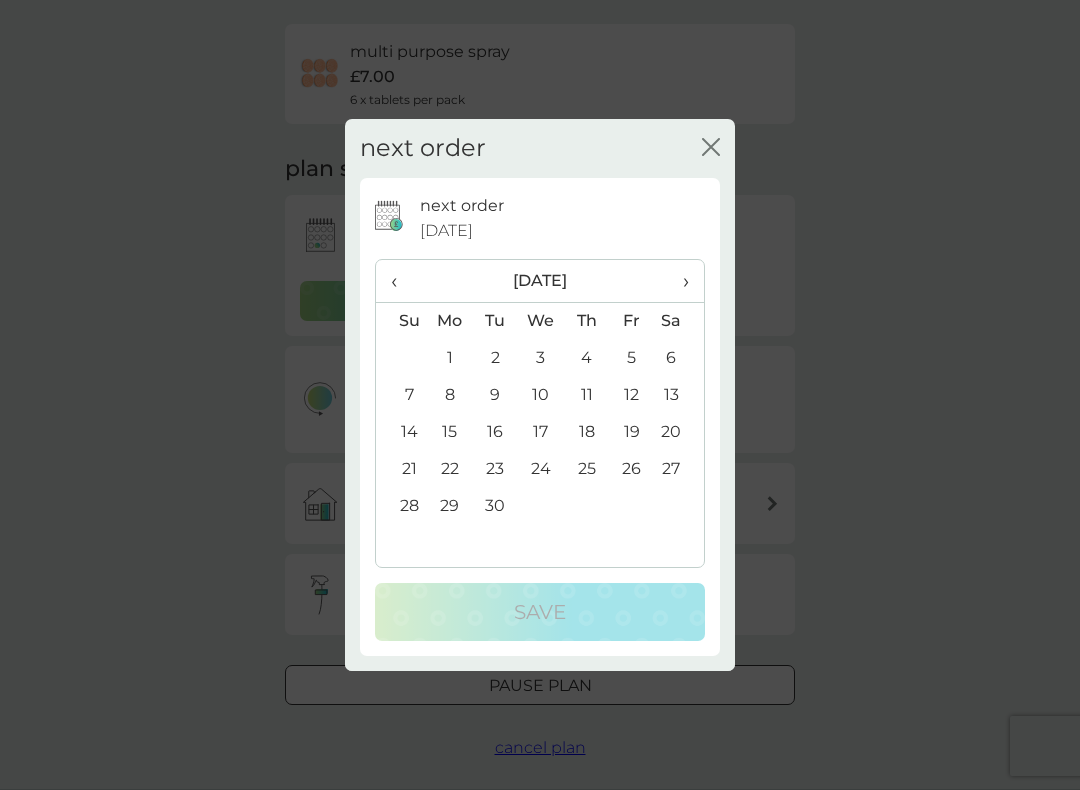 click on "›" at bounding box center [679, 281] 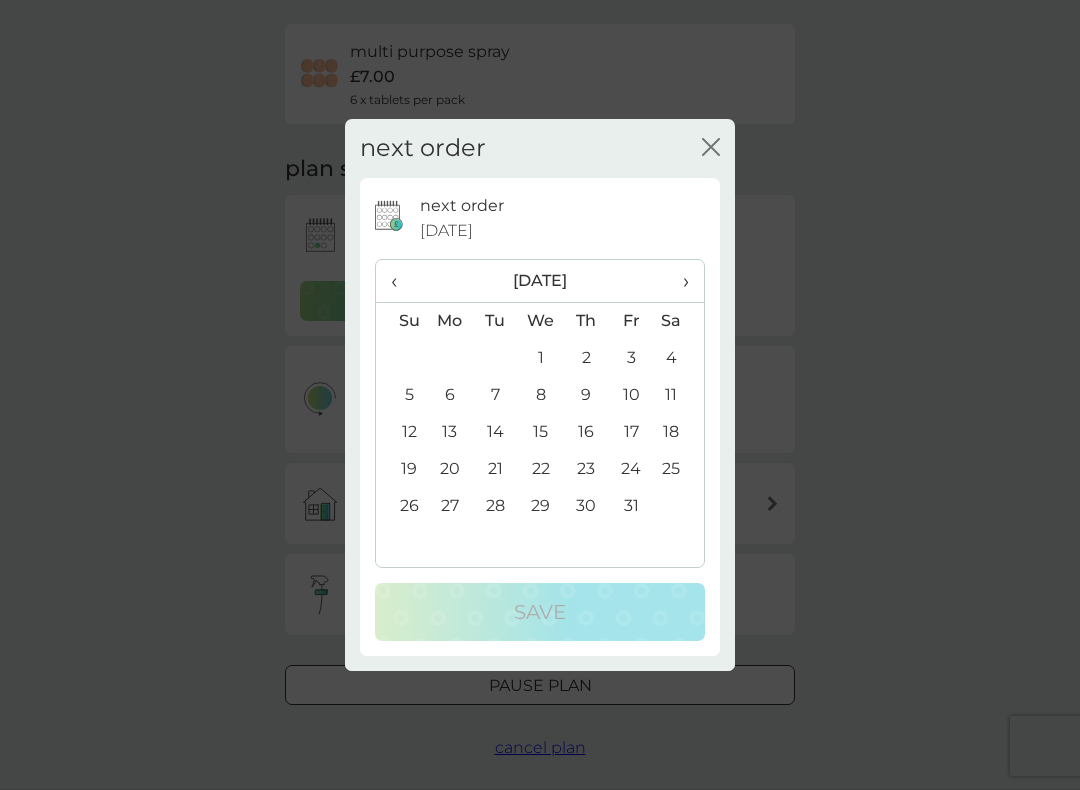 click on "›" at bounding box center [679, 281] 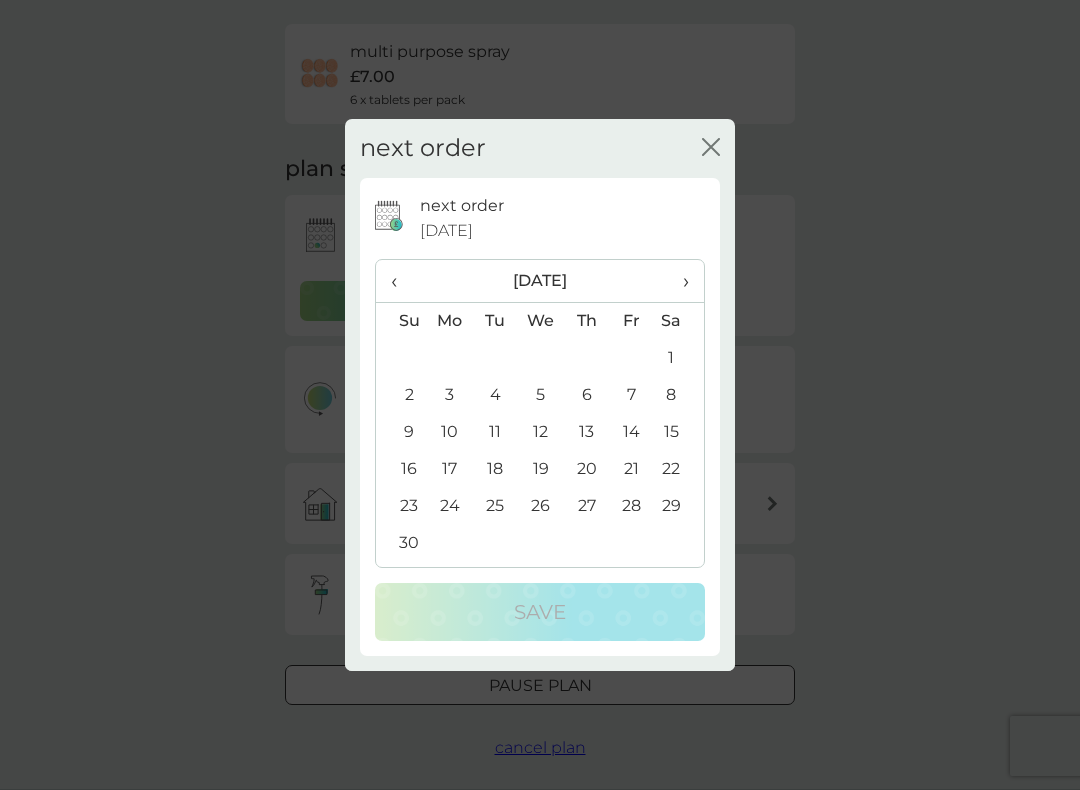 click on "›" at bounding box center (679, 281) 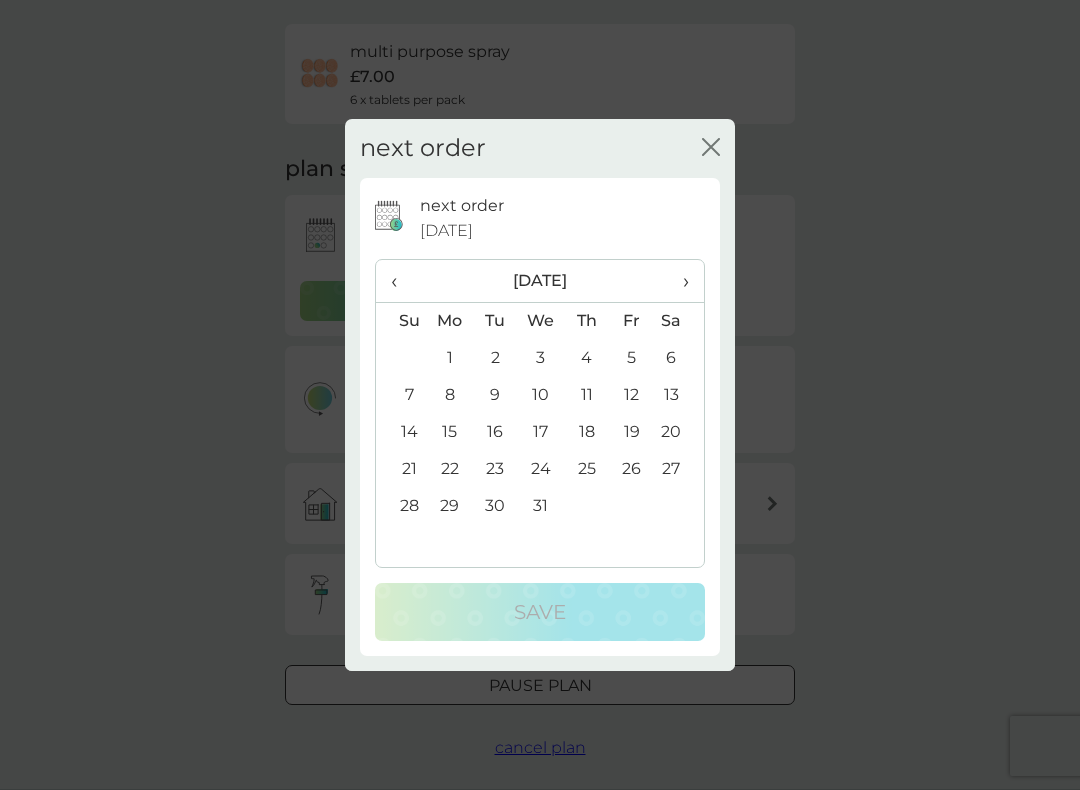 click on "31" at bounding box center [541, 506] 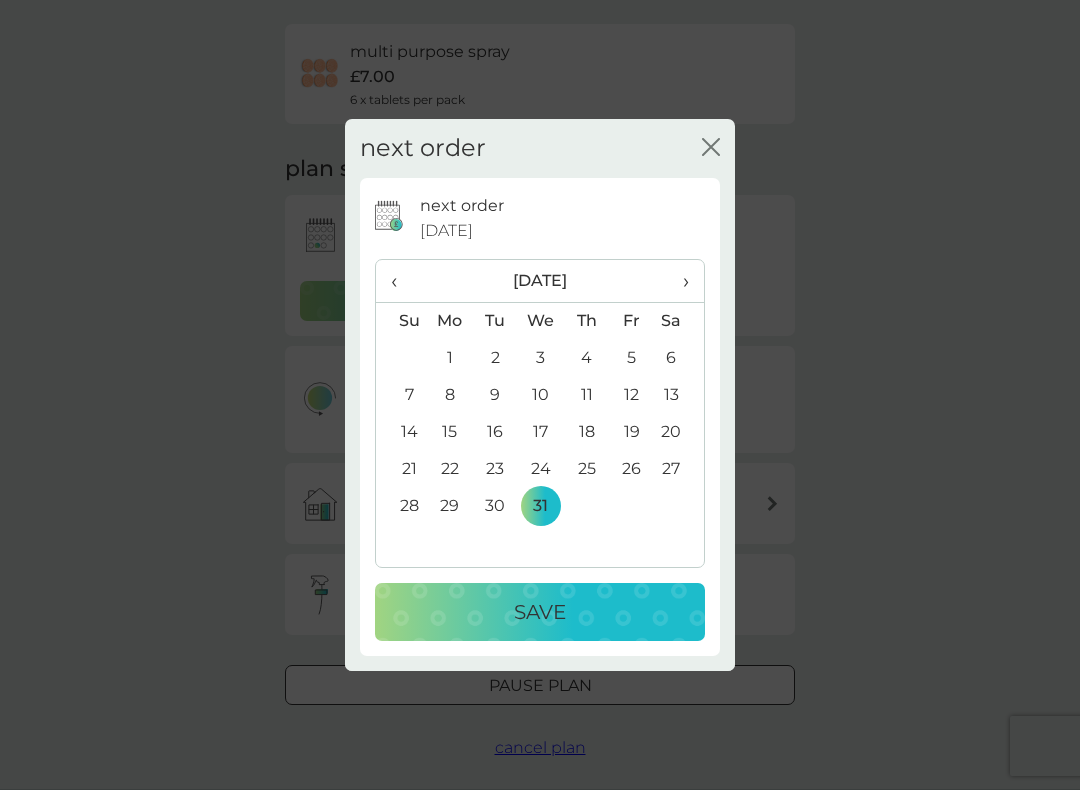 click on "Save" at bounding box center [540, 612] 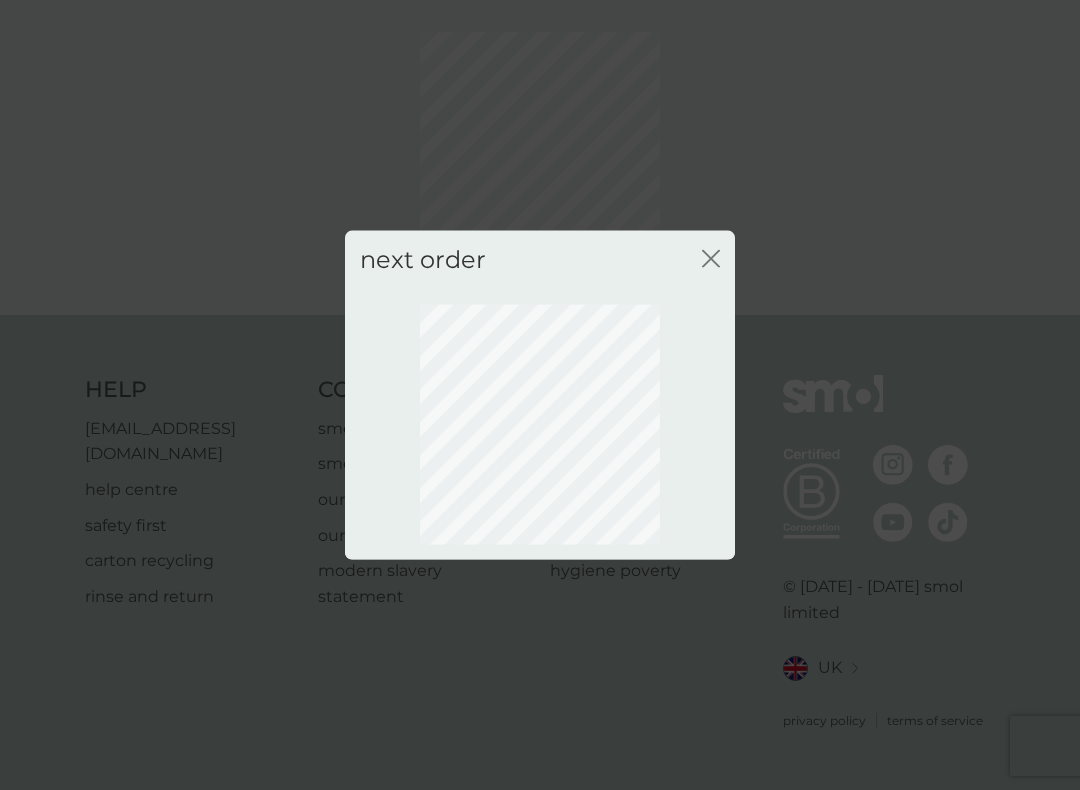 scroll, scrollTop: 47, scrollLeft: 0, axis: vertical 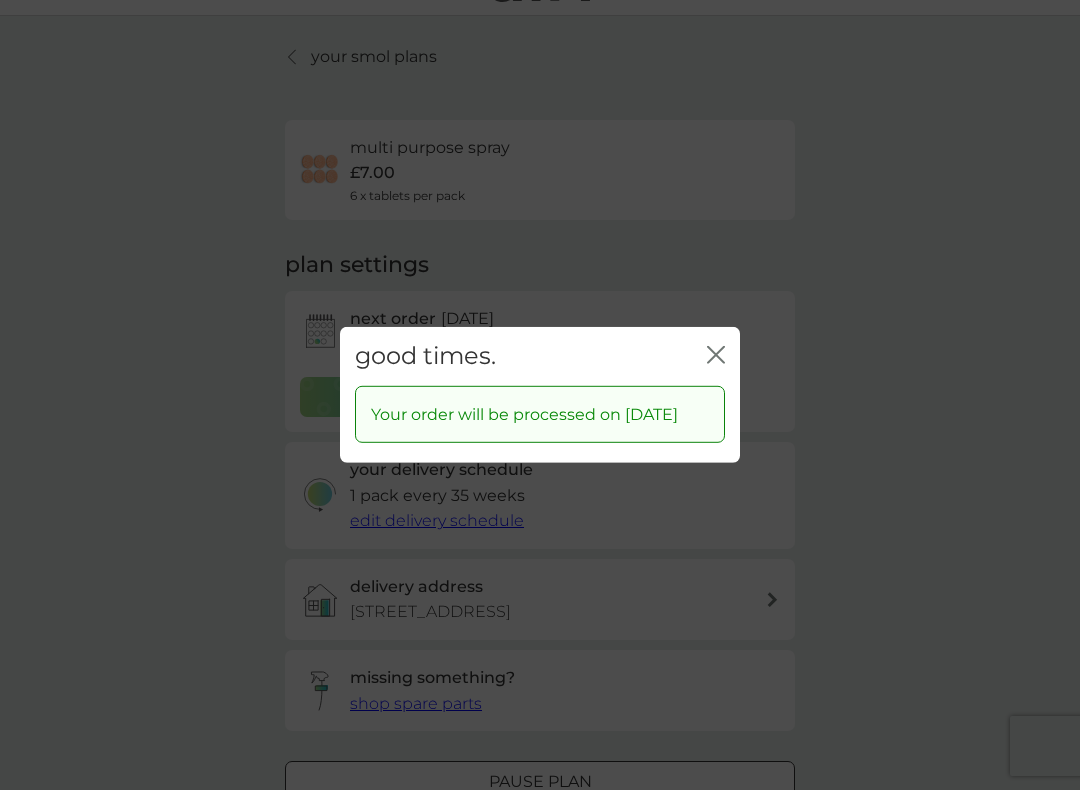 click 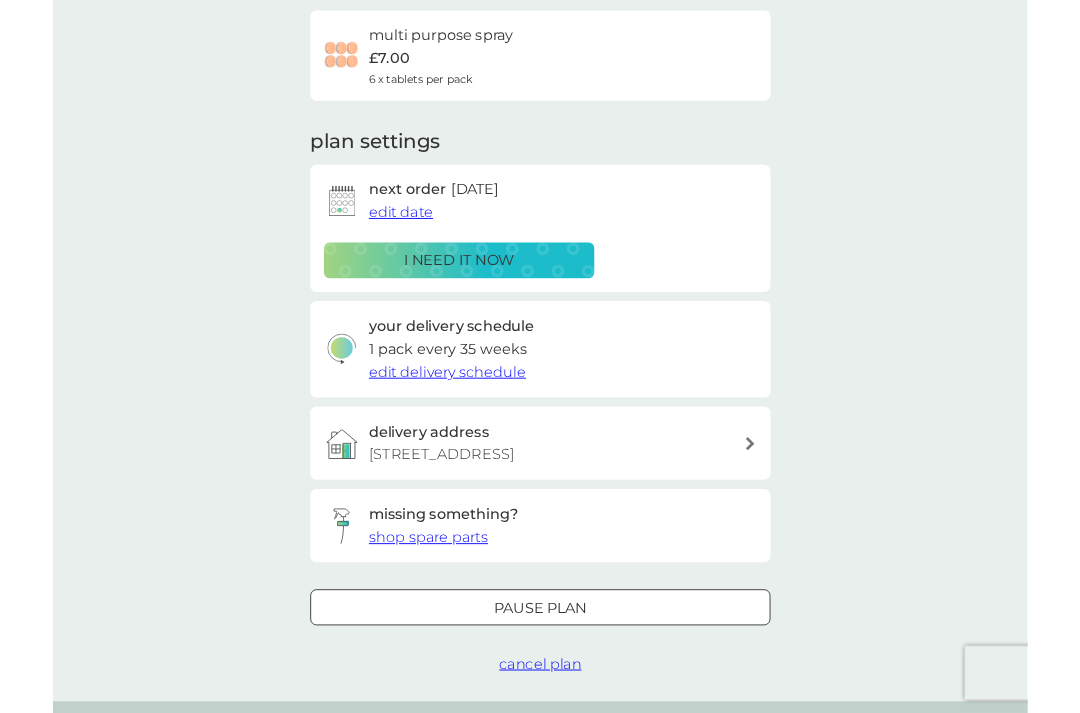 scroll, scrollTop: 0, scrollLeft: 0, axis: both 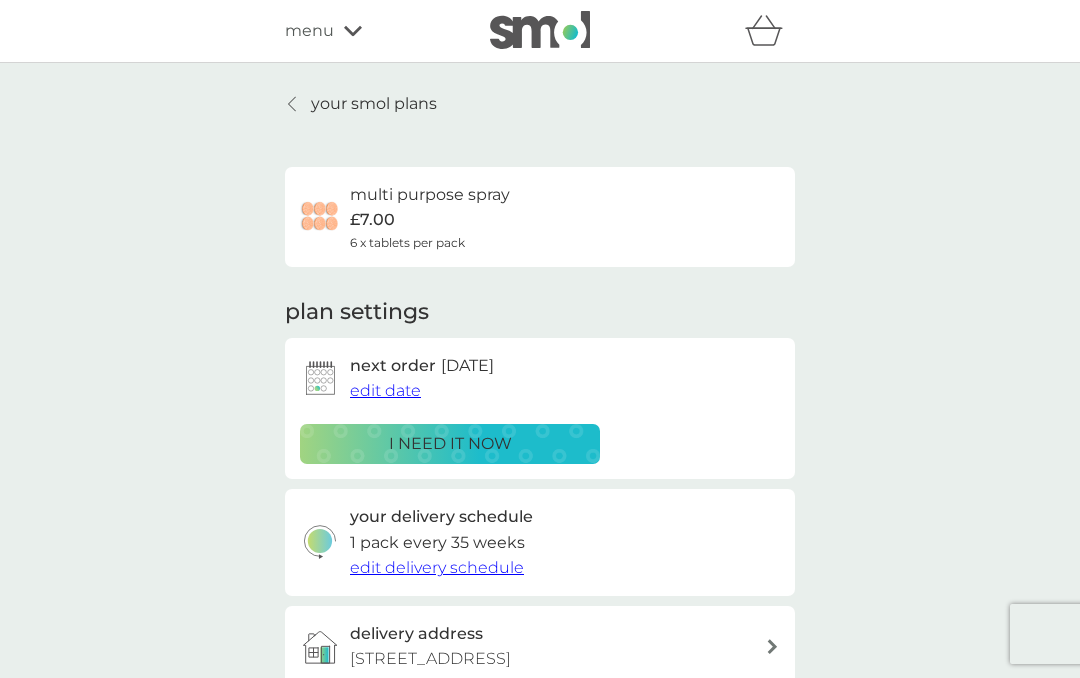 click on "your smol plans" at bounding box center [374, 104] 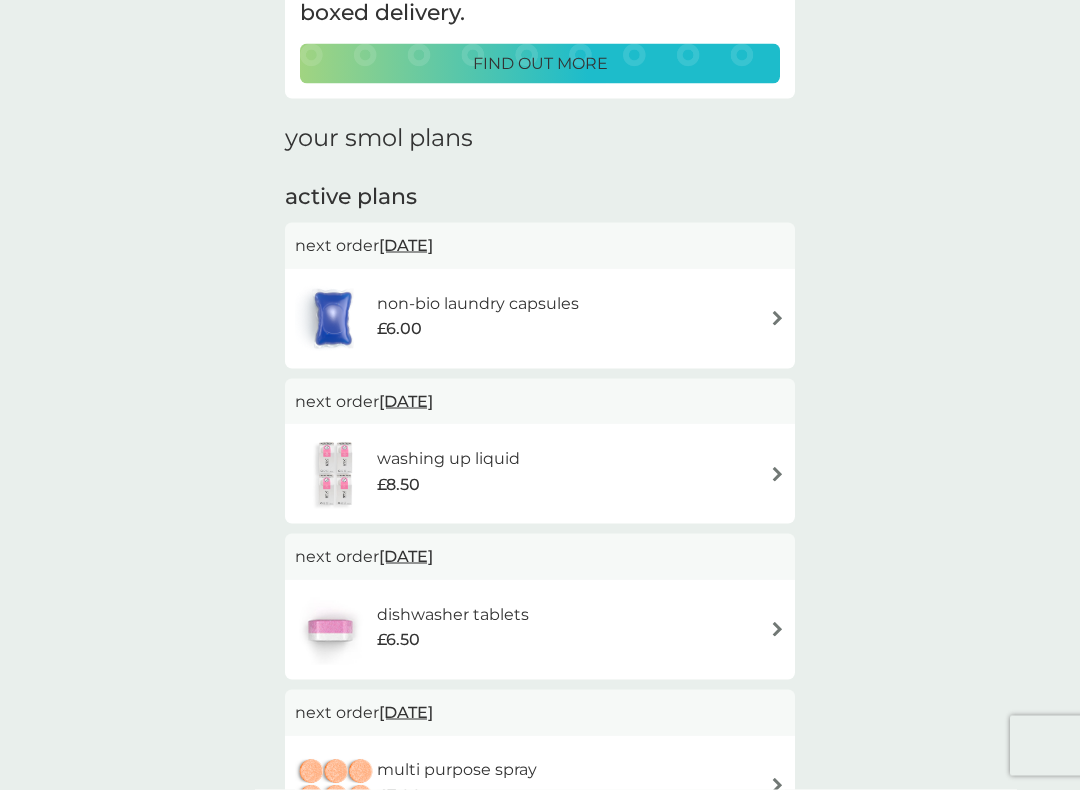 scroll, scrollTop: 204, scrollLeft: 0, axis: vertical 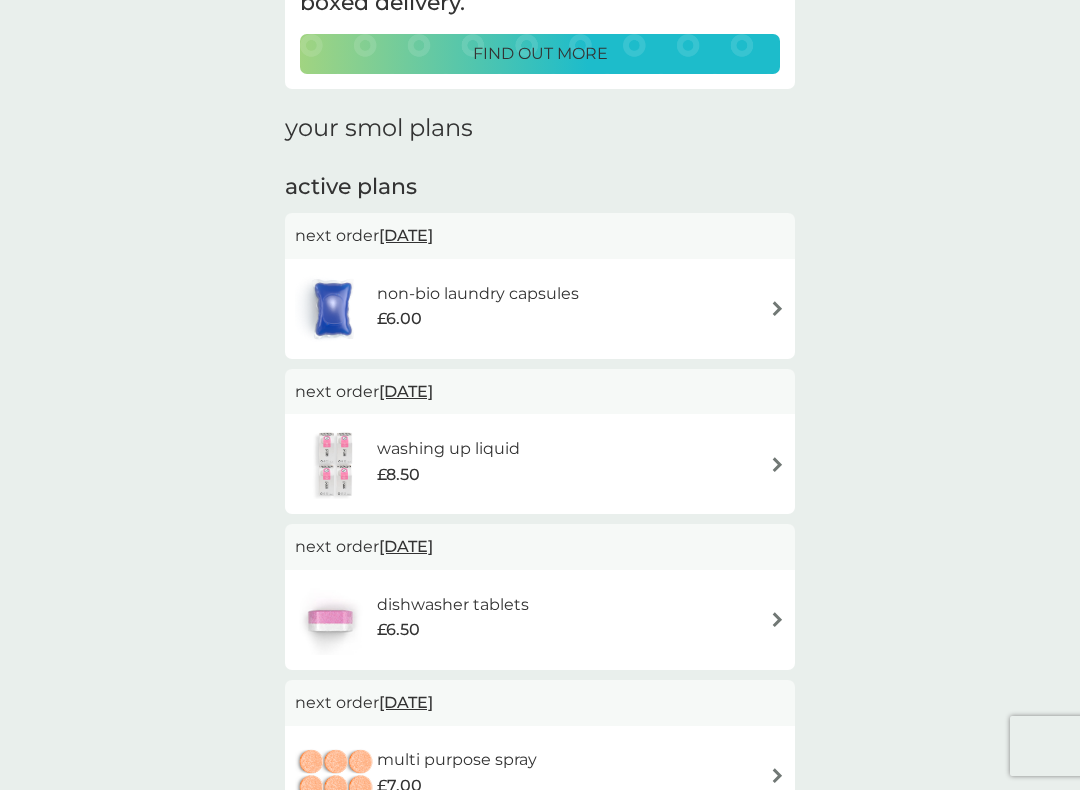 click on "8 Aug 2025" at bounding box center [406, 391] 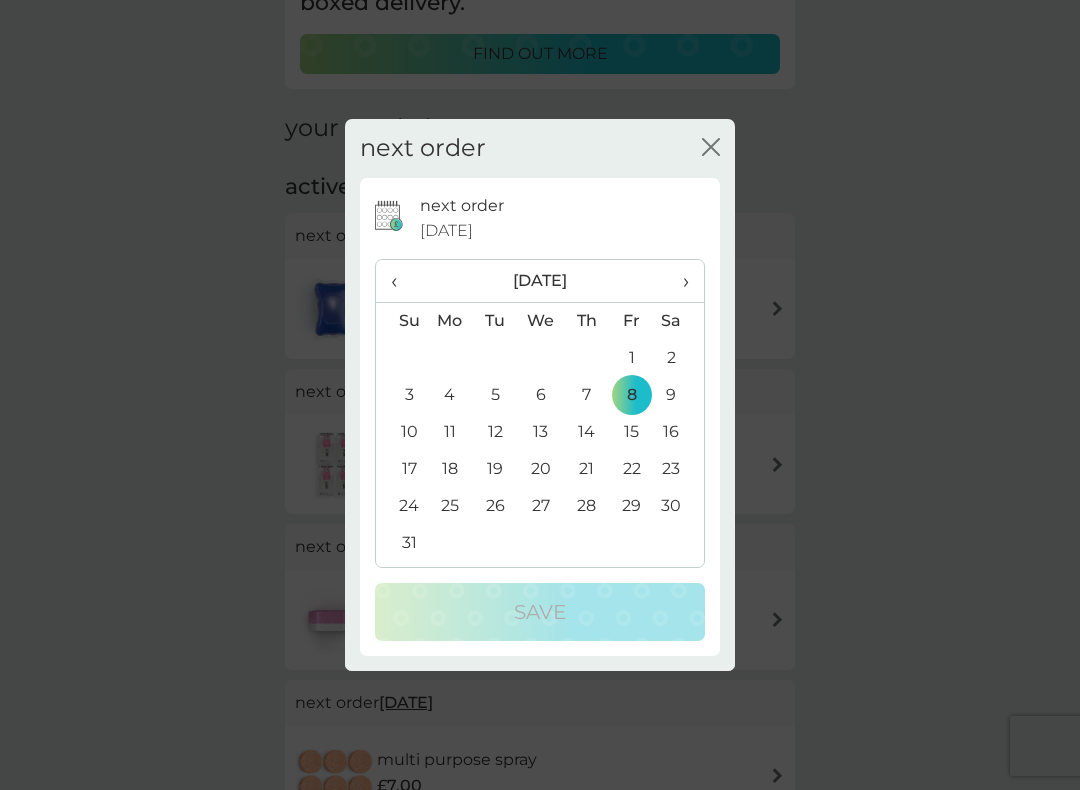 click on "›" at bounding box center (679, 281) 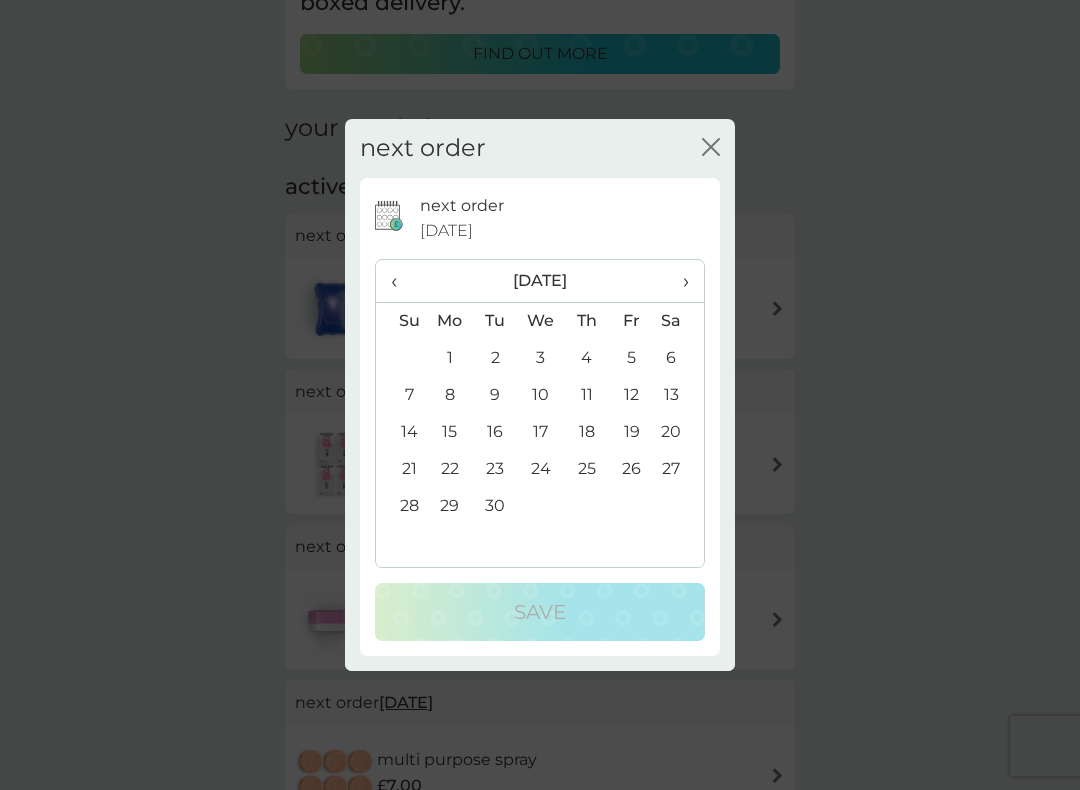 click on "›" at bounding box center (679, 281) 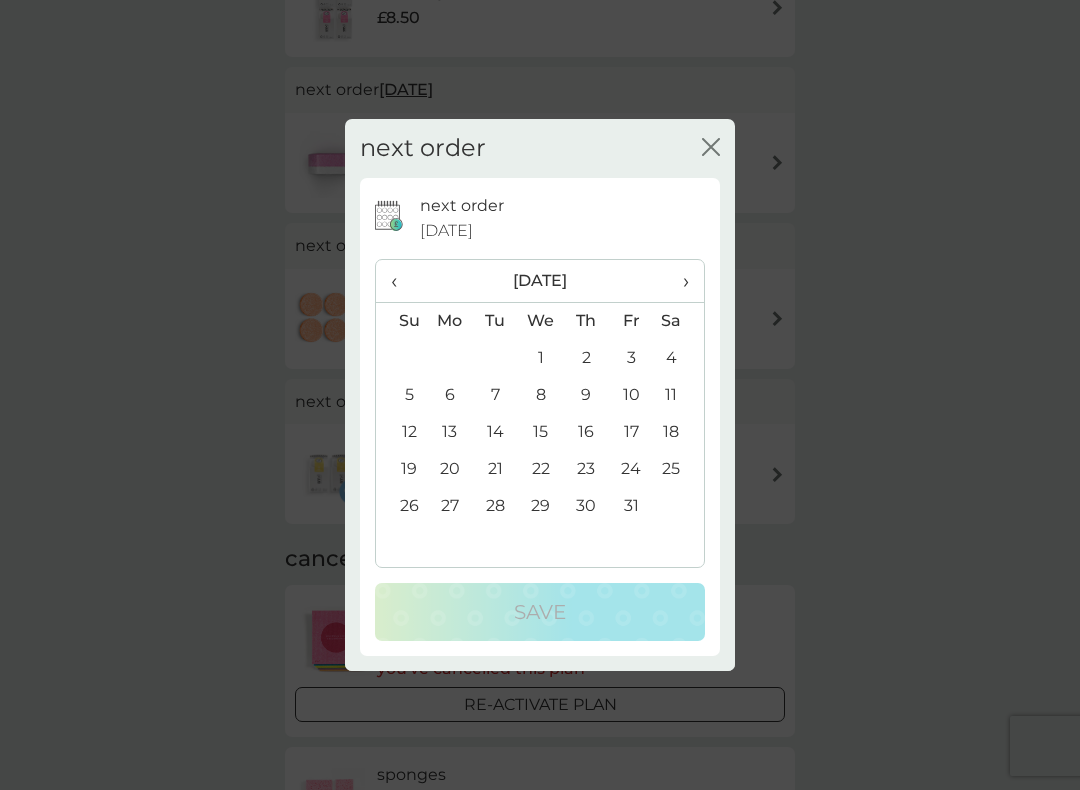 scroll, scrollTop: 660, scrollLeft: 0, axis: vertical 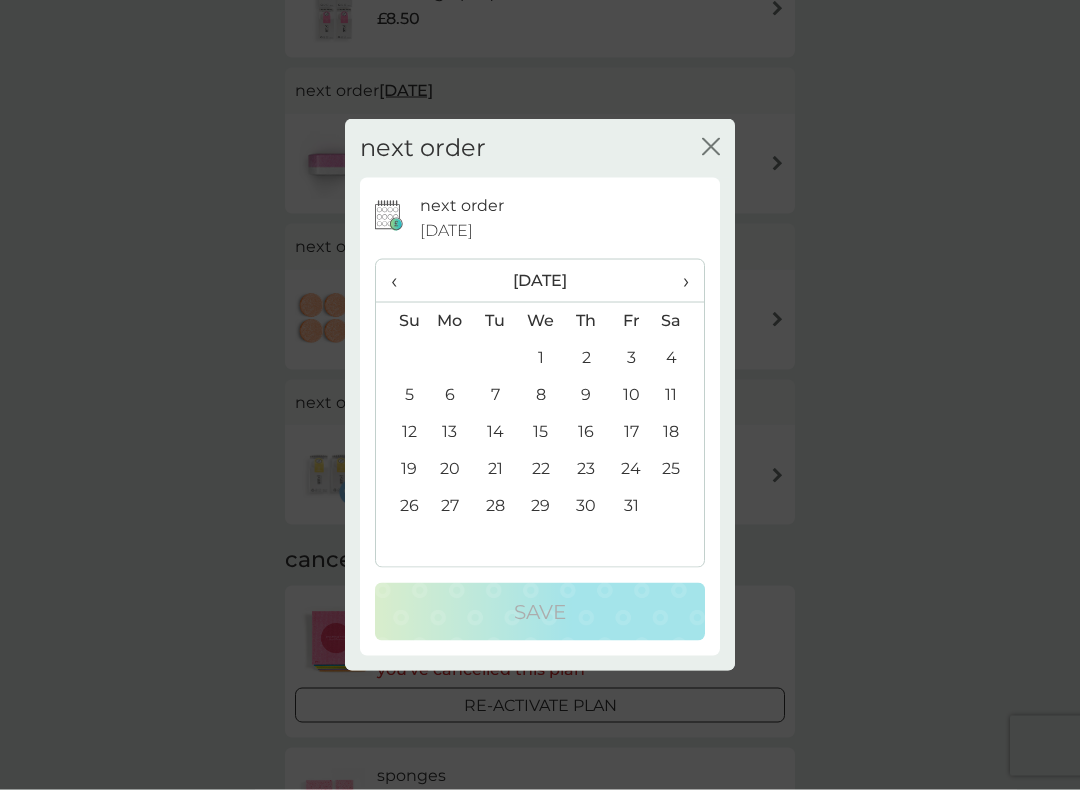 click on "›" at bounding box center [679, 281] 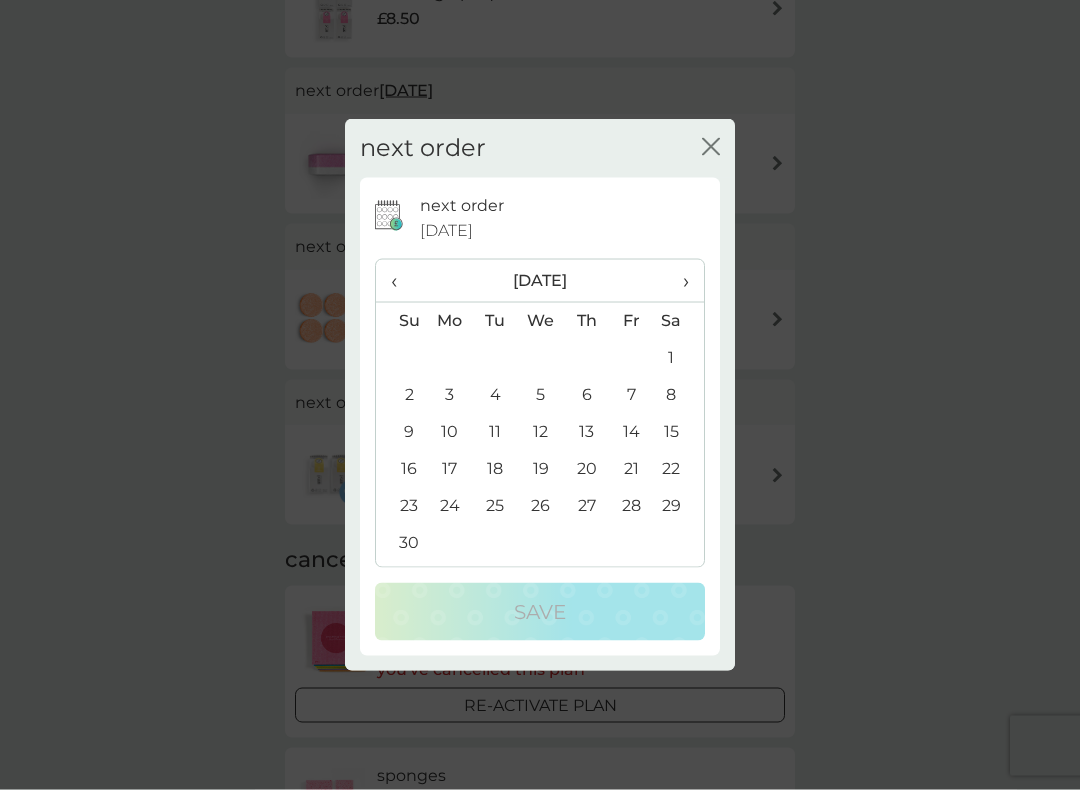 scroll, scrollTop: 661, scrollLeft: 0, axis: vertical 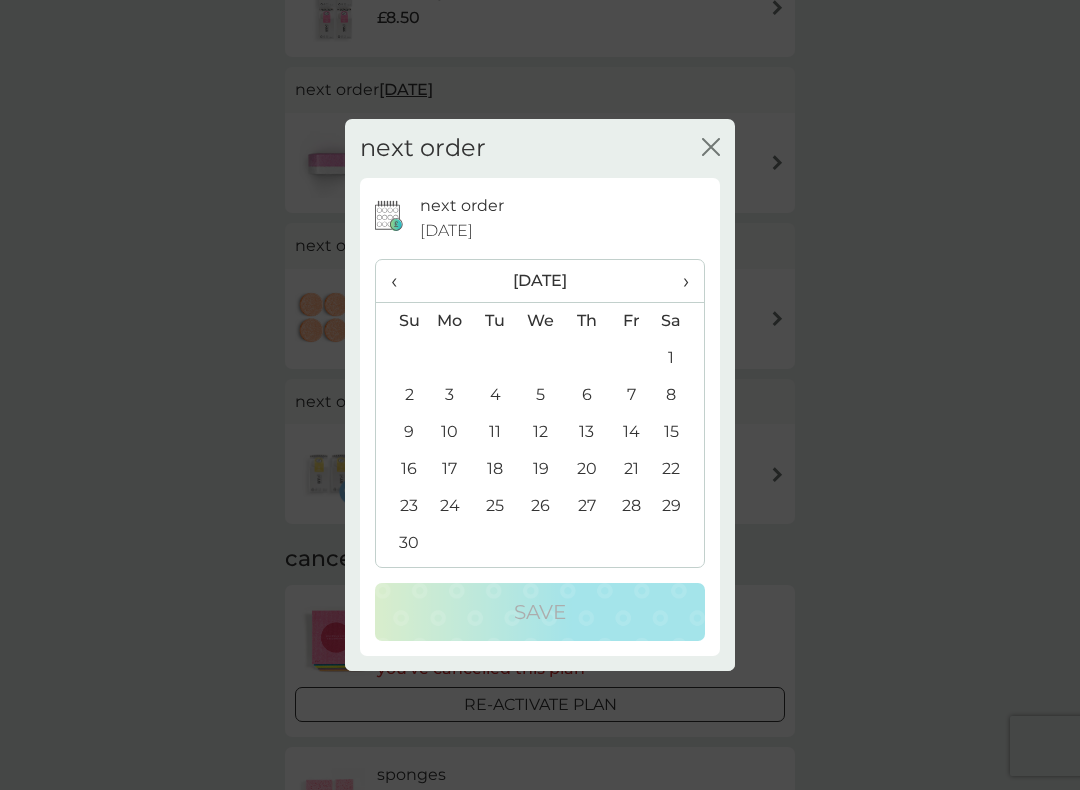 click on "›" at bounding box center [679, 281] 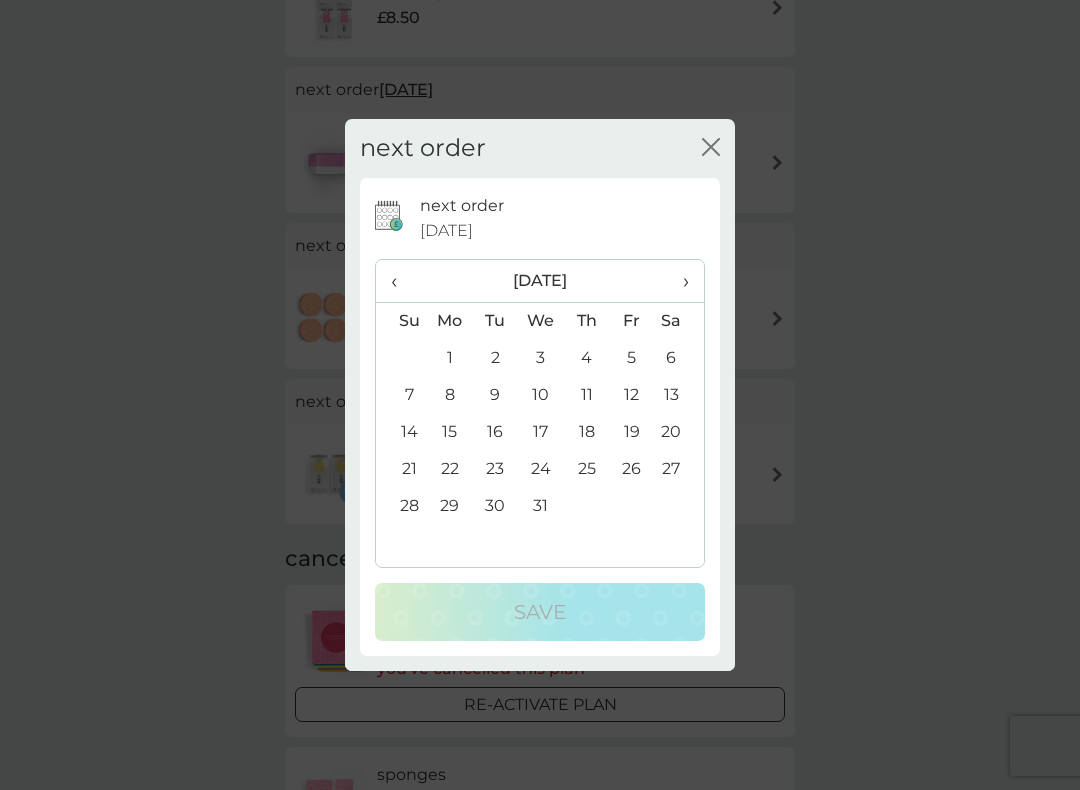 click on "31" at bounding box center (541, 506) 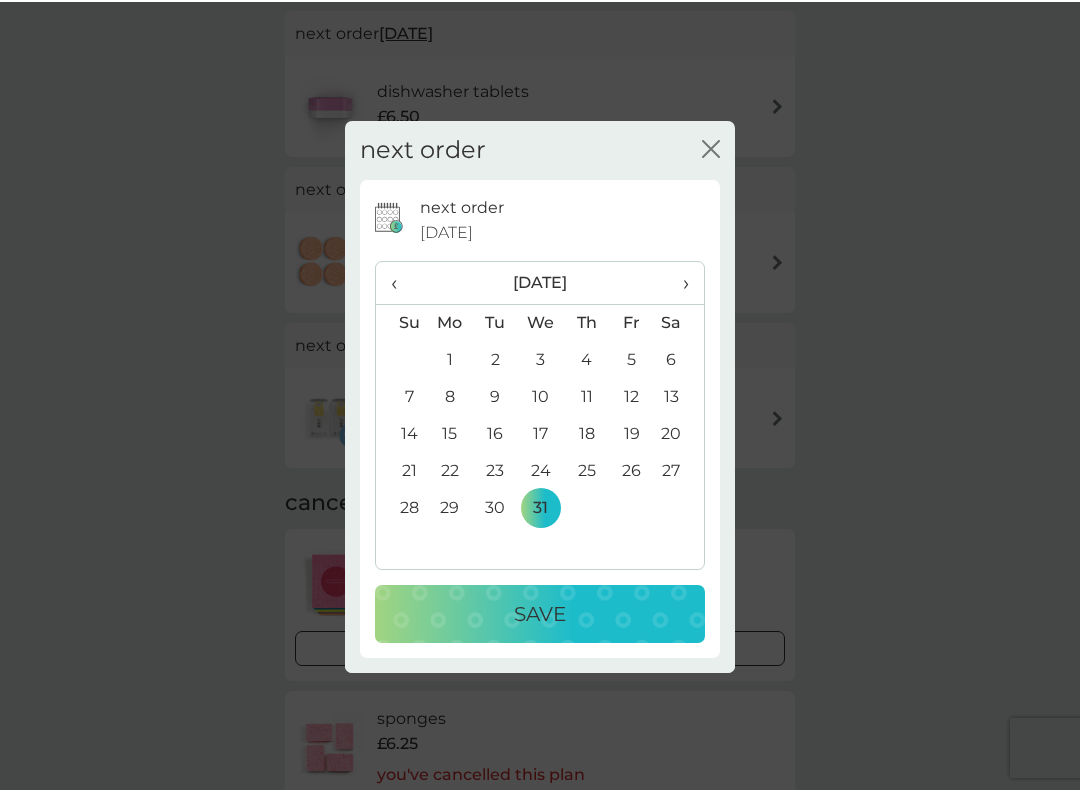 click on "Save" at bounding box center (540, 612) 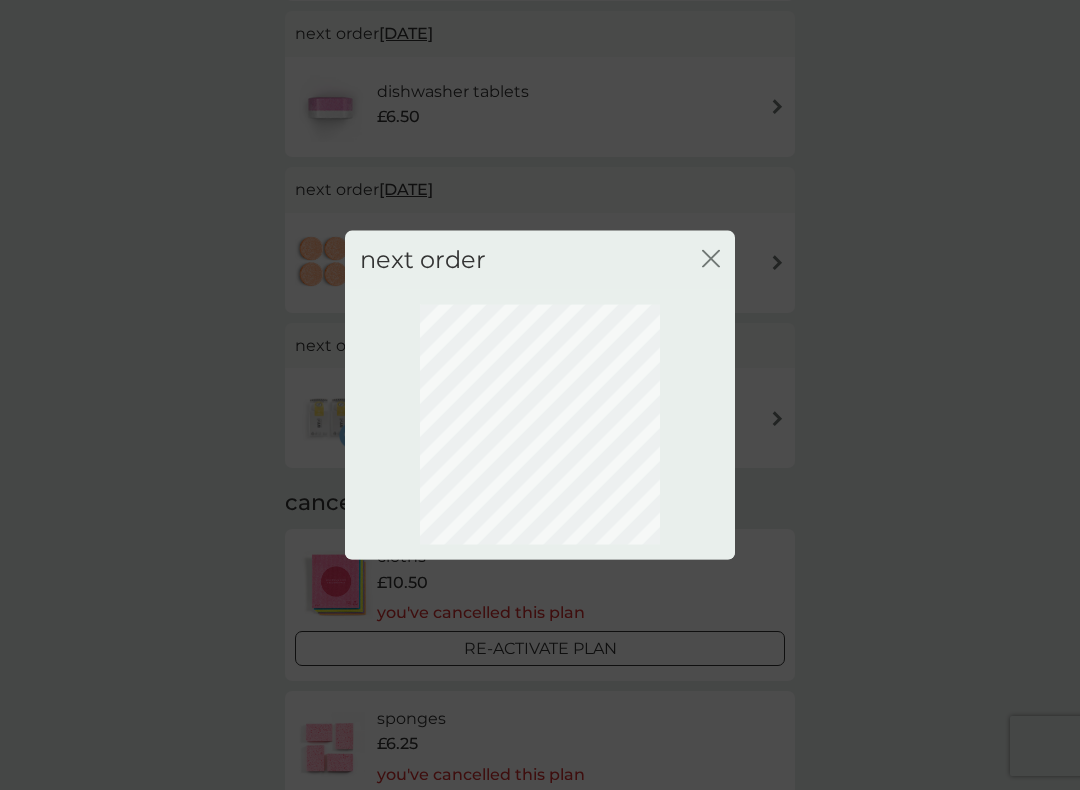 scroll, scrollTop: 47, scrollLeft: 0, axis: vertical 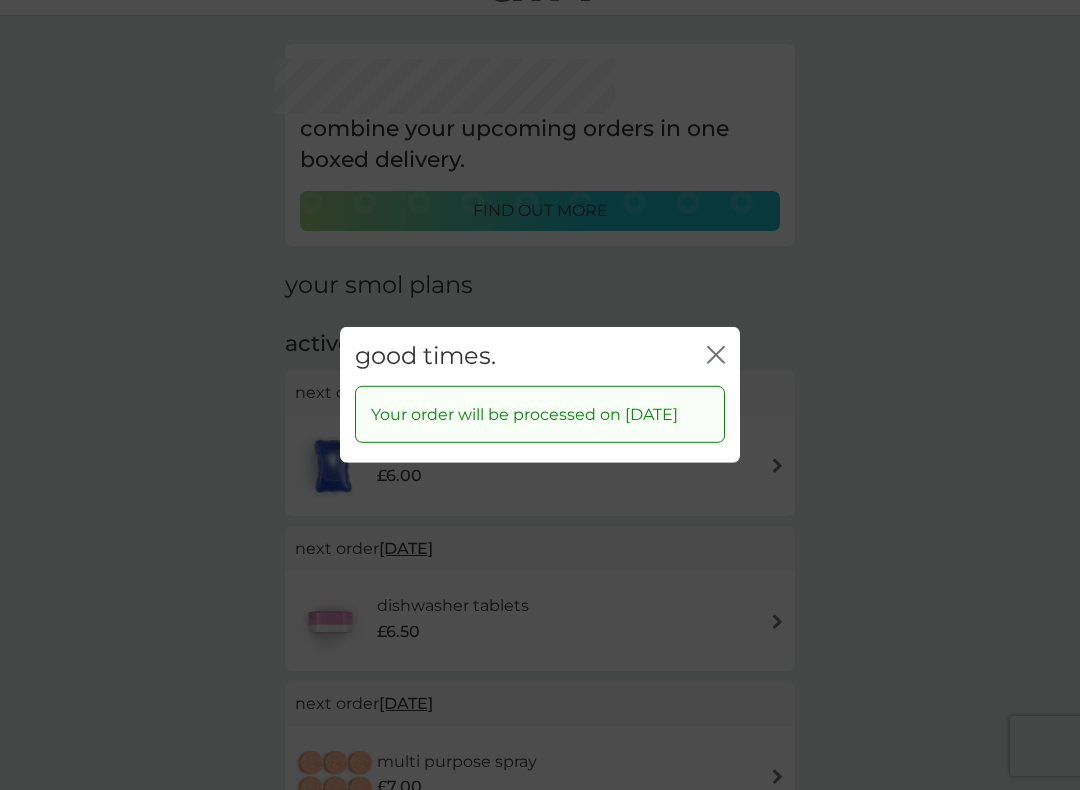 click on "good times. close Your order will be processed on 31 Dec 2025" at bounding box center (540, 395) 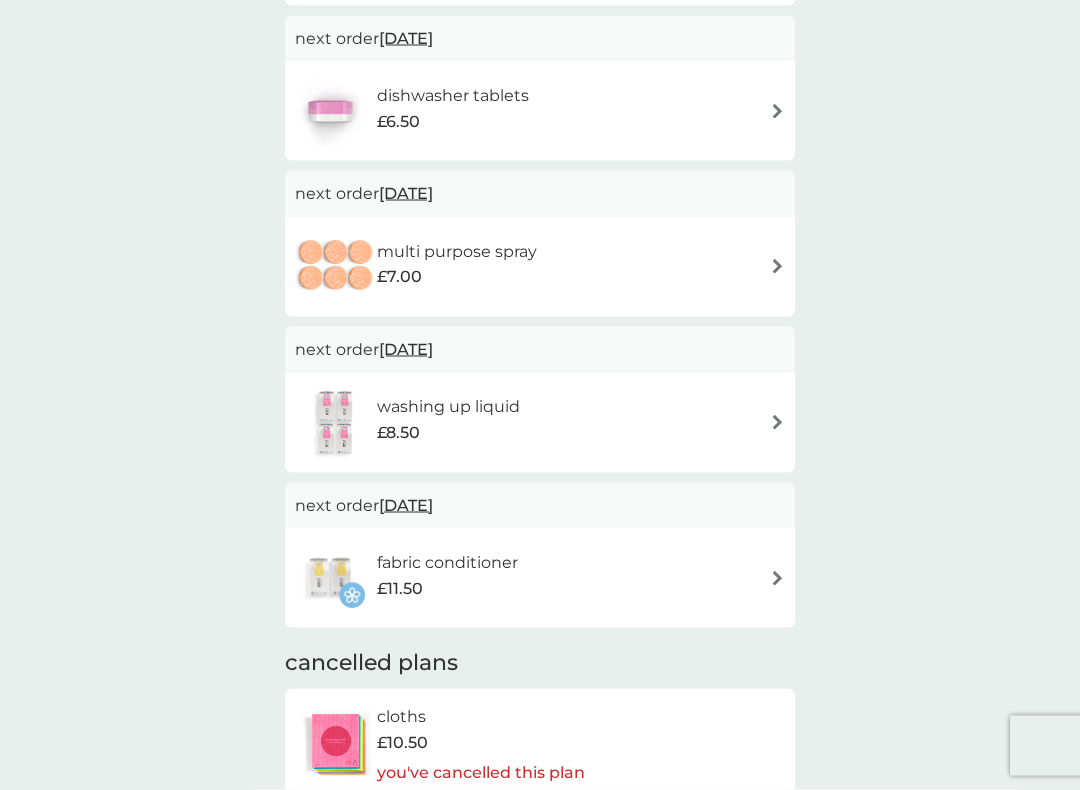scroll, scrollTop: 565, scrollLeft: 0, axis: vertical 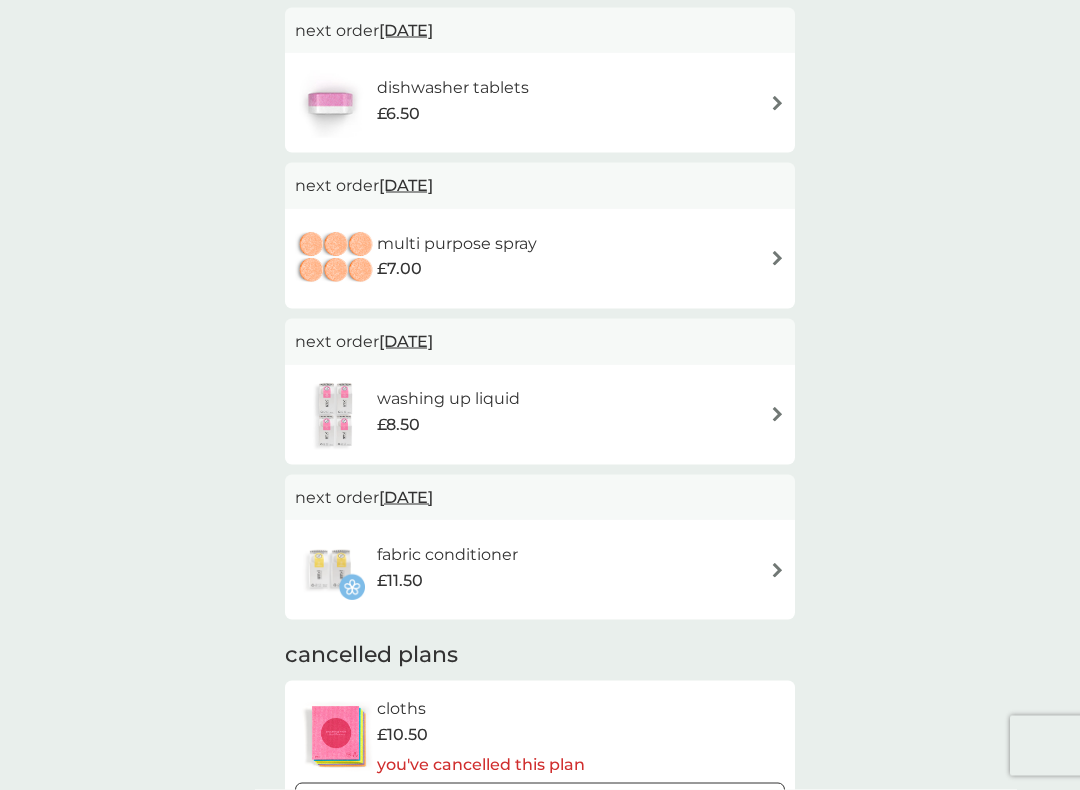 click at bounding box center [777, 414] 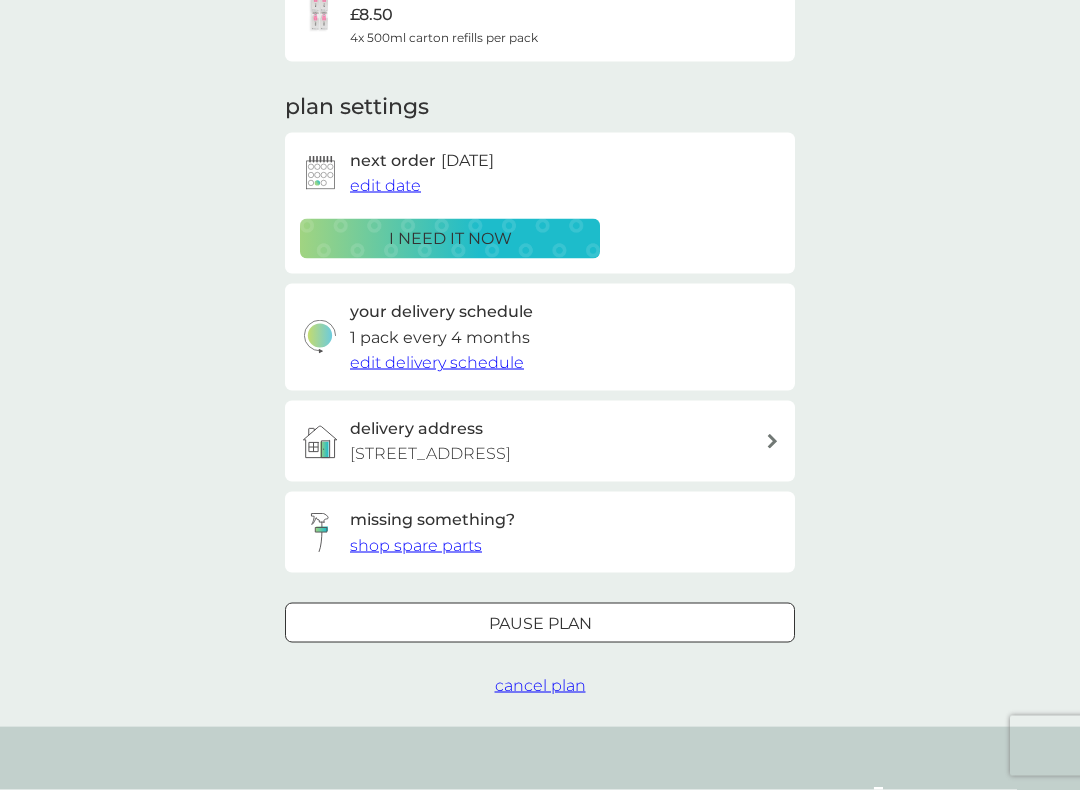 scroll, scrollTop: 234, scrollLeft: 0, axis: vertical 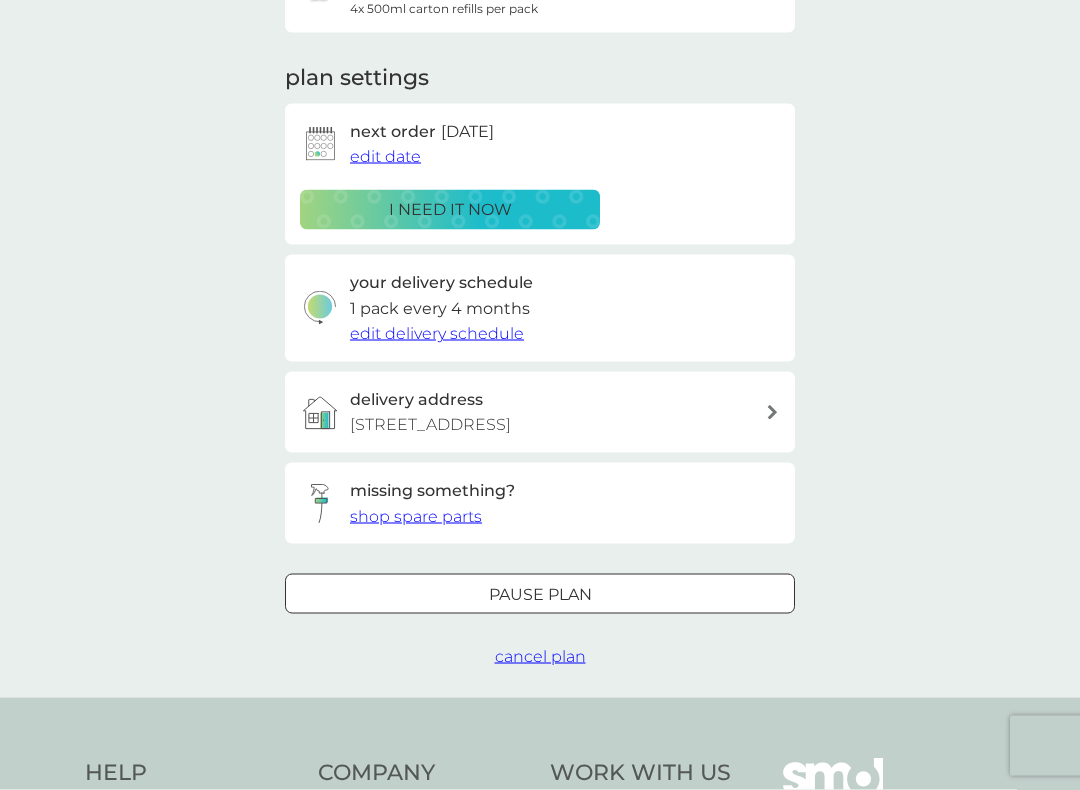 click on "Pause plan" at bounding box center (540, 595) 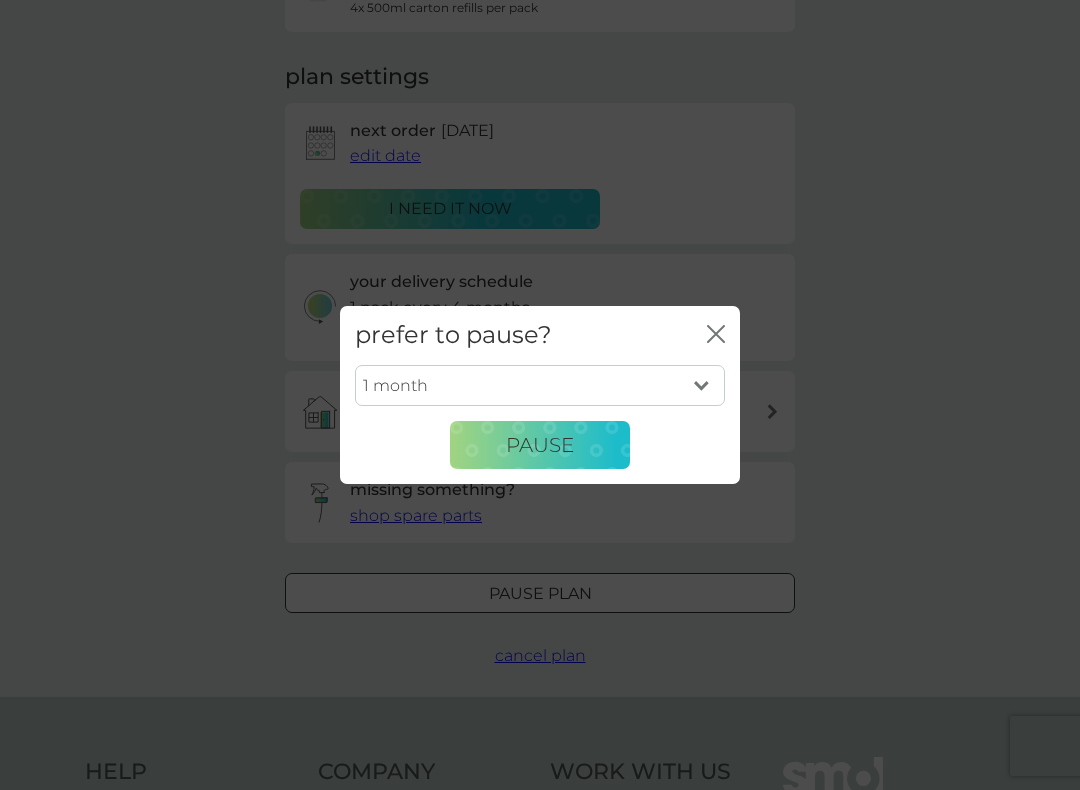 click on "close" 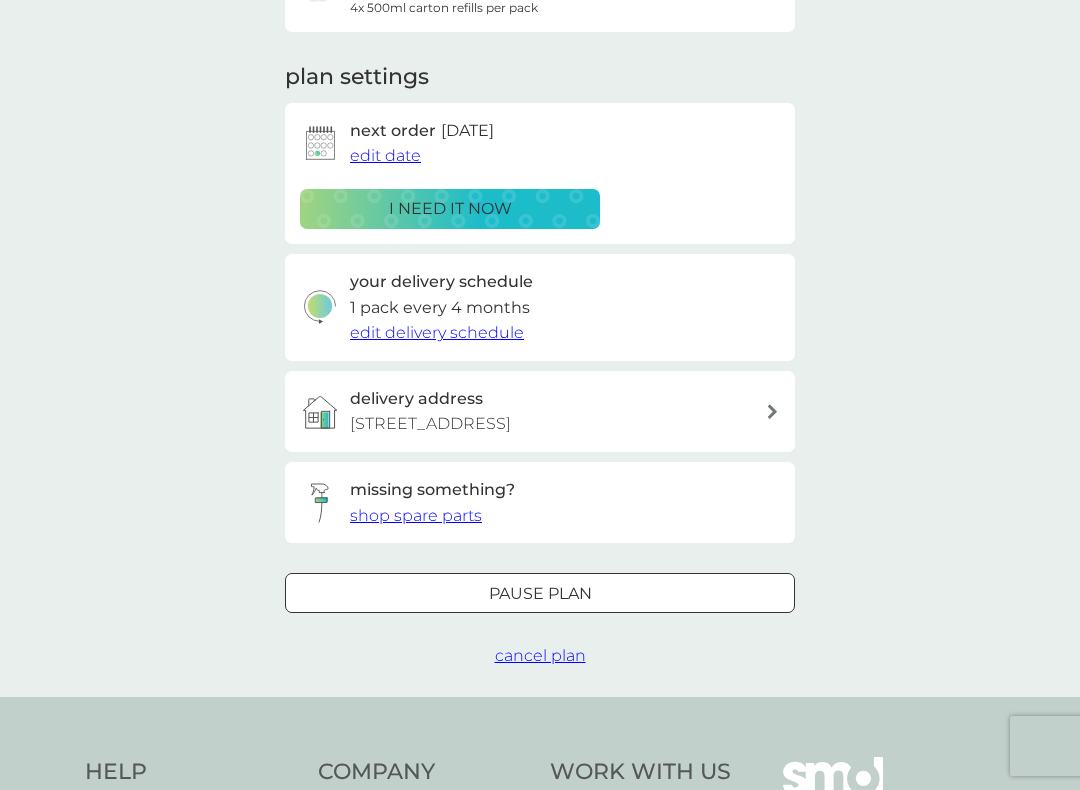 click on "cancel plan" at bounding box center [540, 655] 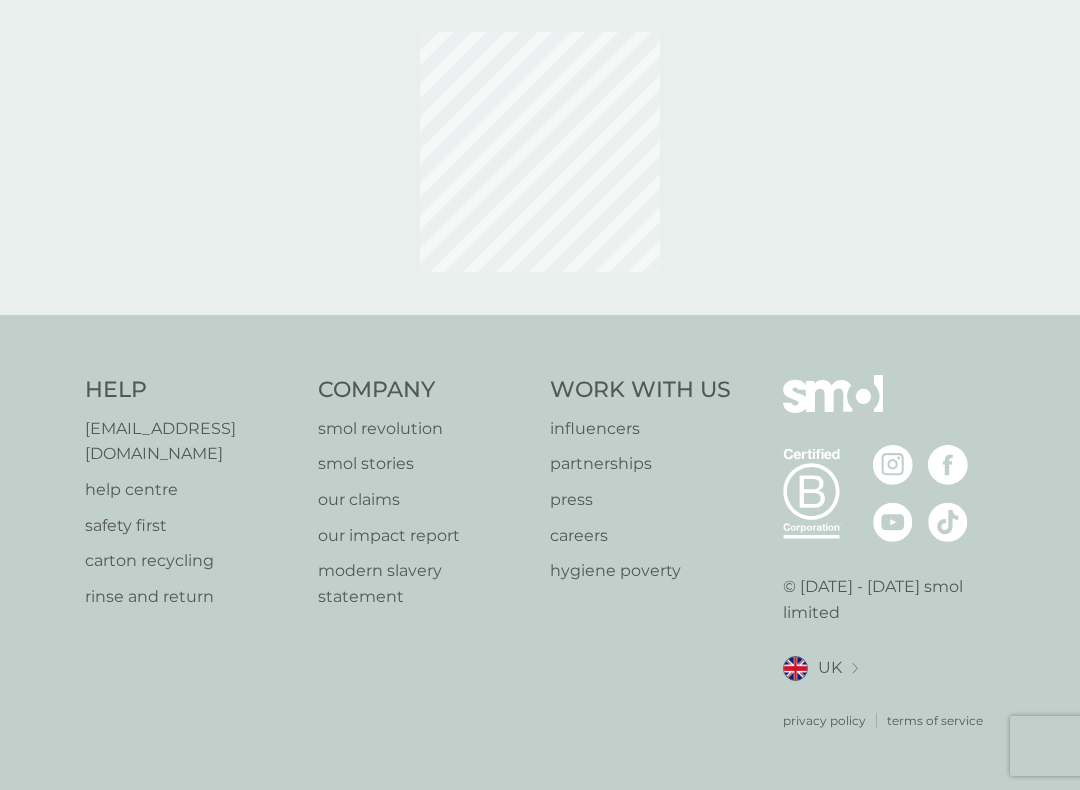 scroll, scrollTop: 0, scrollLeft: 0, axis: both 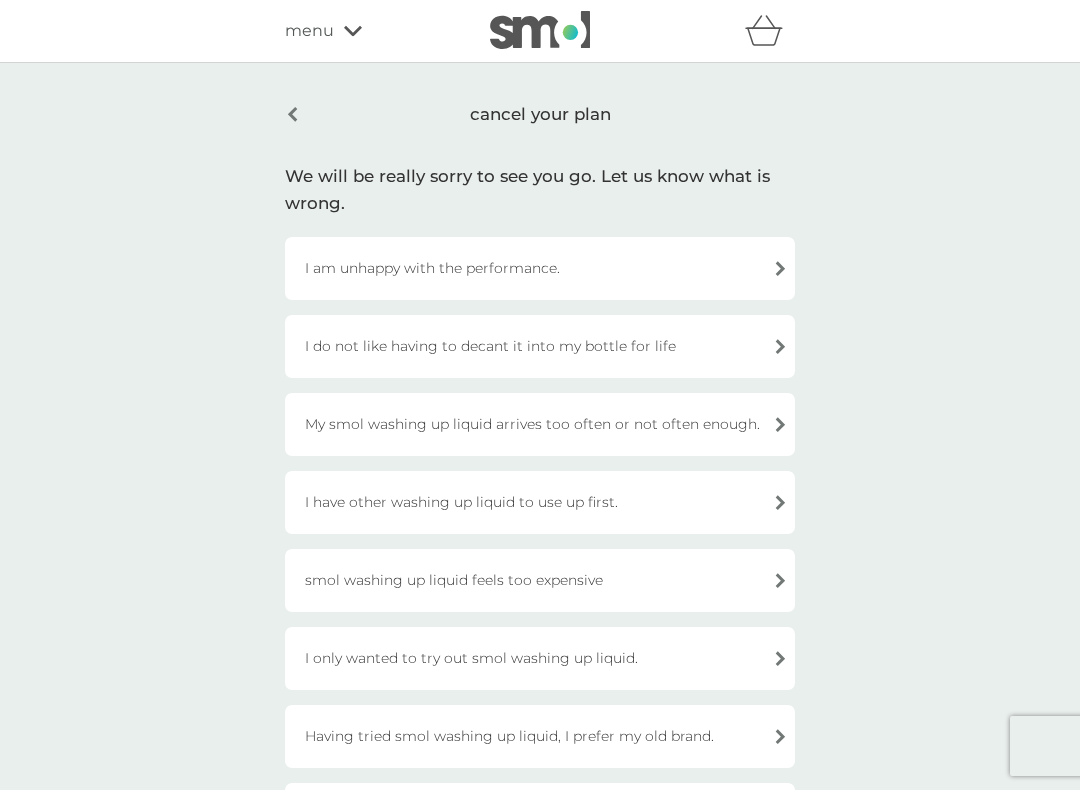 click on "cancel your plan" at bounding box center (540, 114) 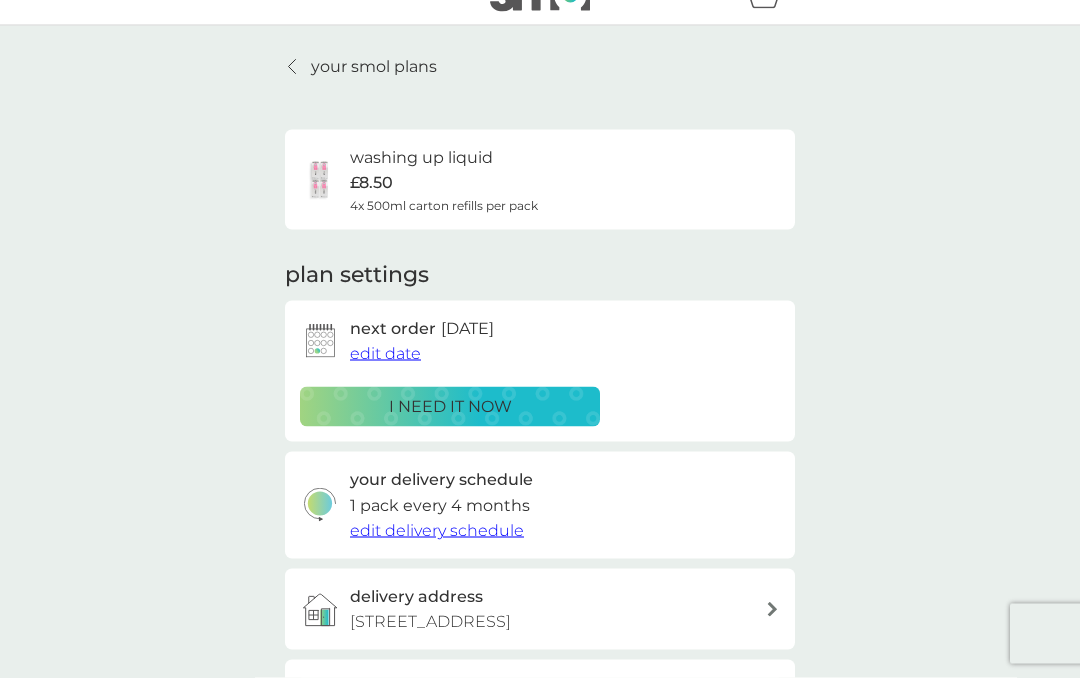 scroll, scrollTop: 0, scrollLeft: 0, axis: both 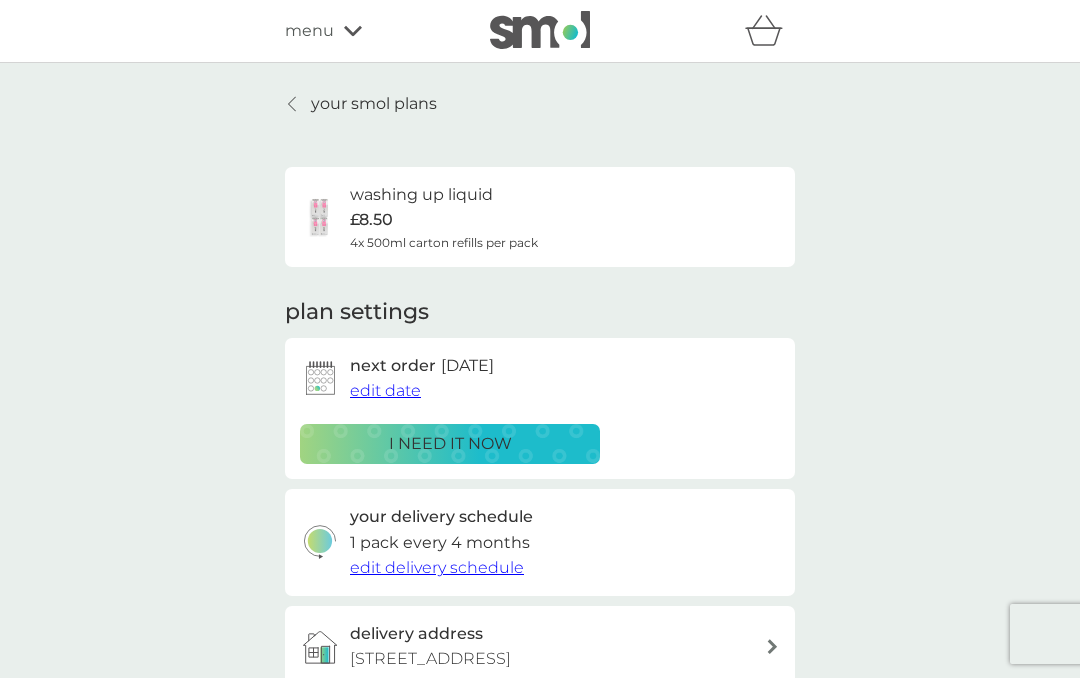 click on "your smol plans" at bounding box center [374, 104] 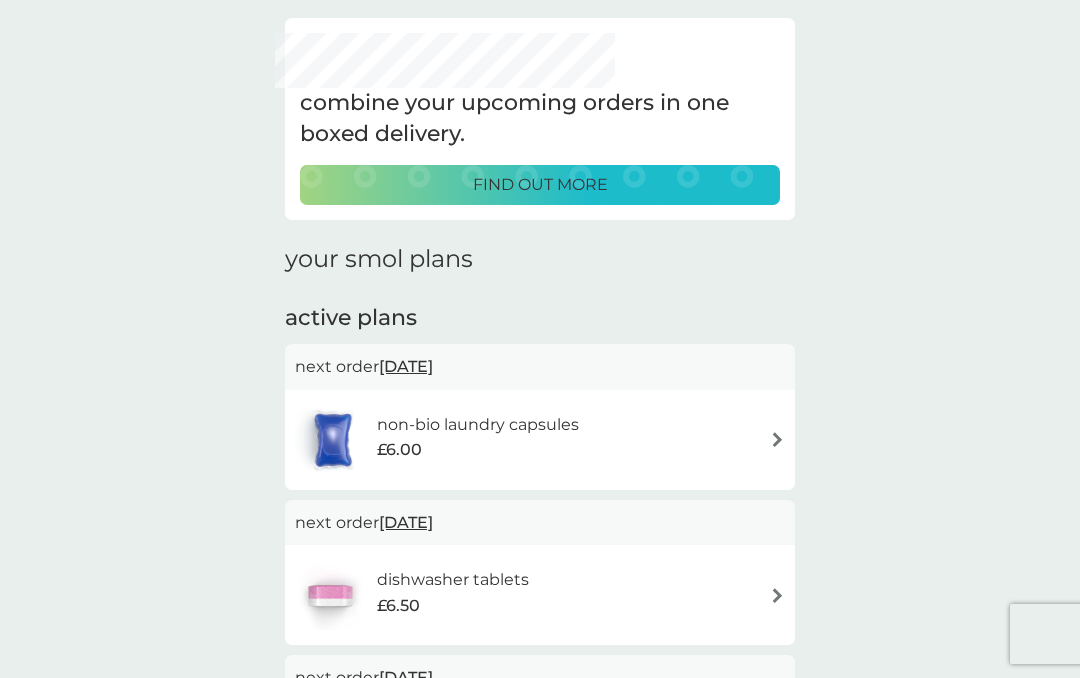 scroll, scrollTop: 0, scrollLeft: 0, axis: both 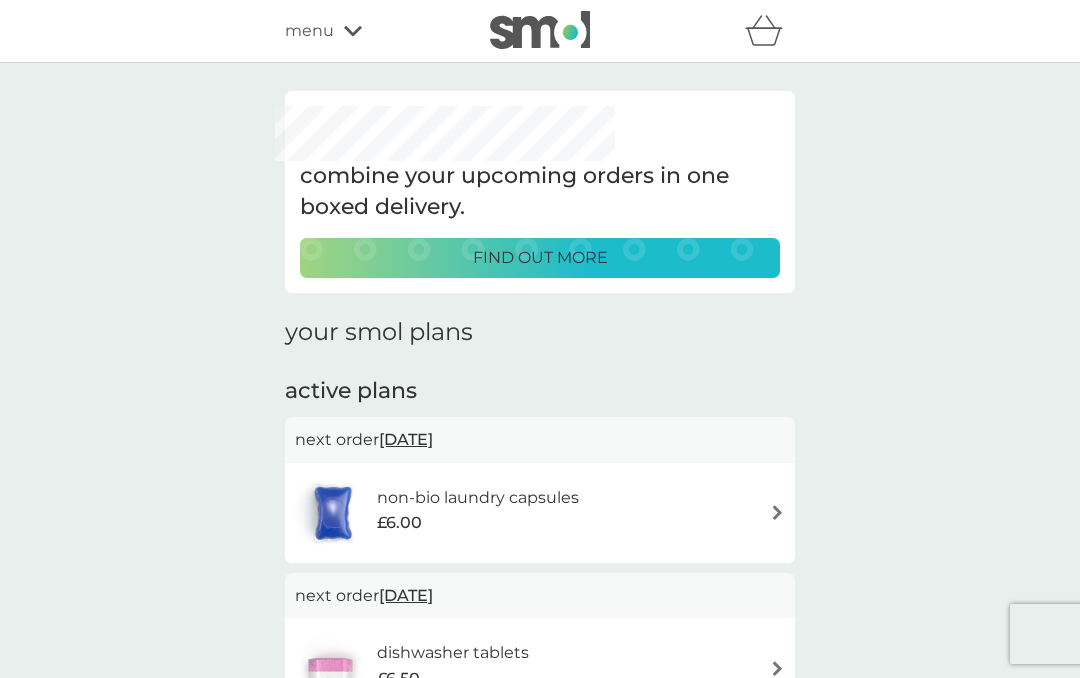 click on "menu" at bounding box center (370, 31) 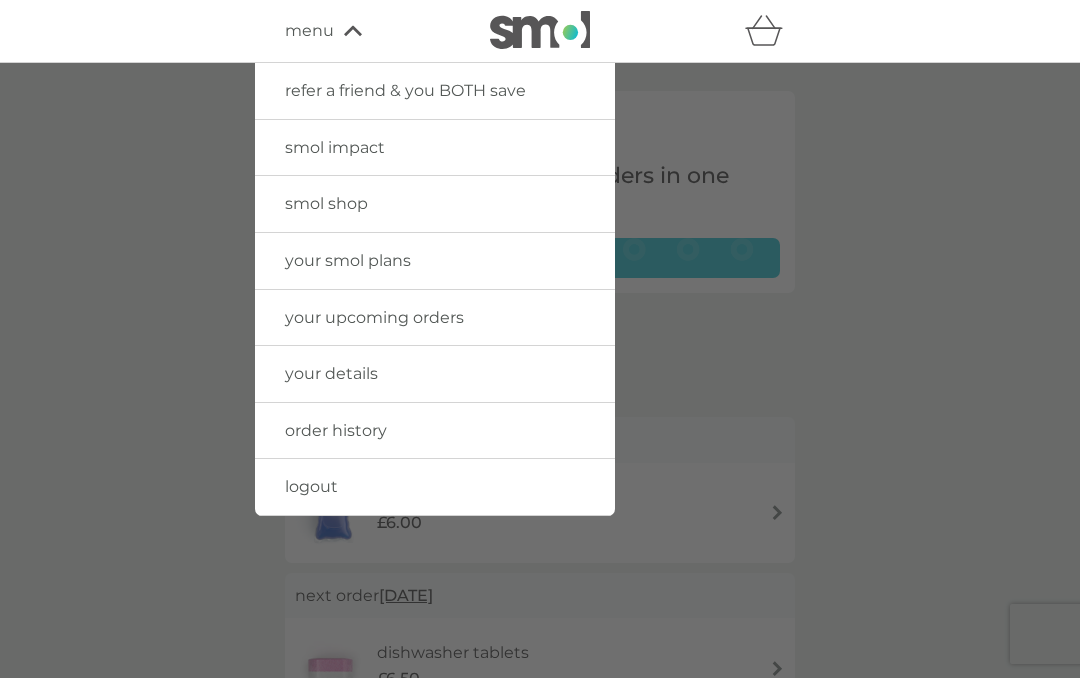 click on "smol shop" at bounding box center [435, 204] 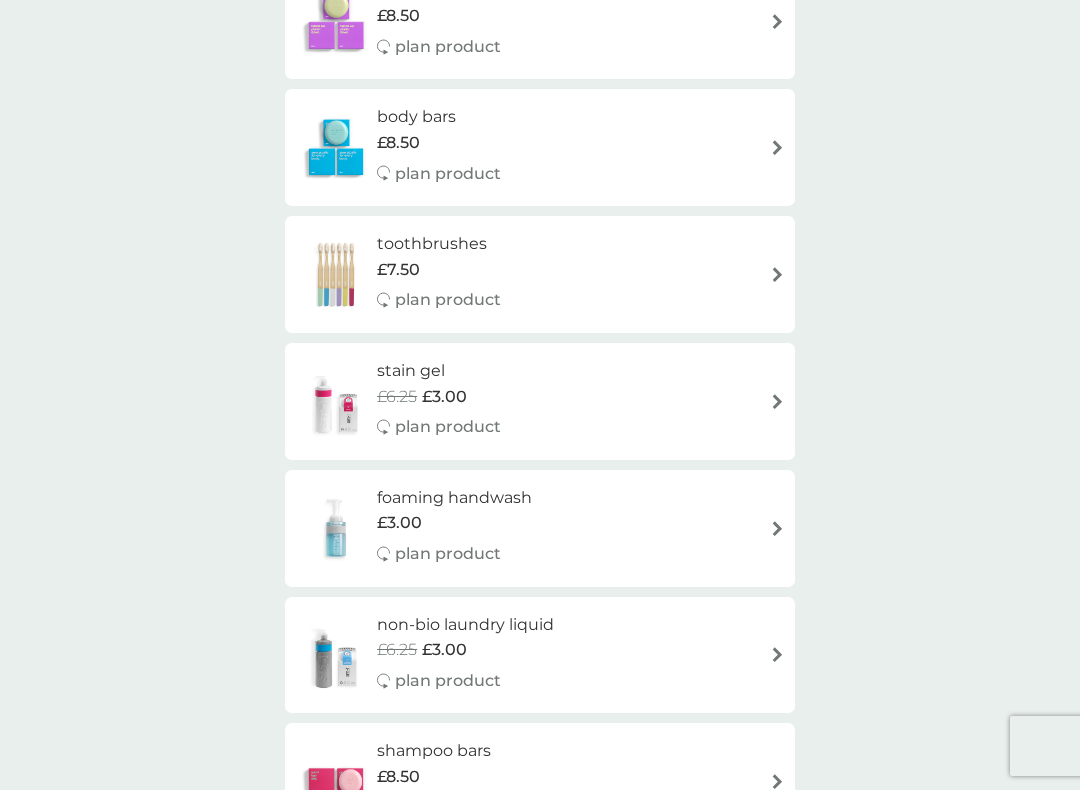 scroll, scrollTop: 1140, scrollLeft: 0, axis: vertical 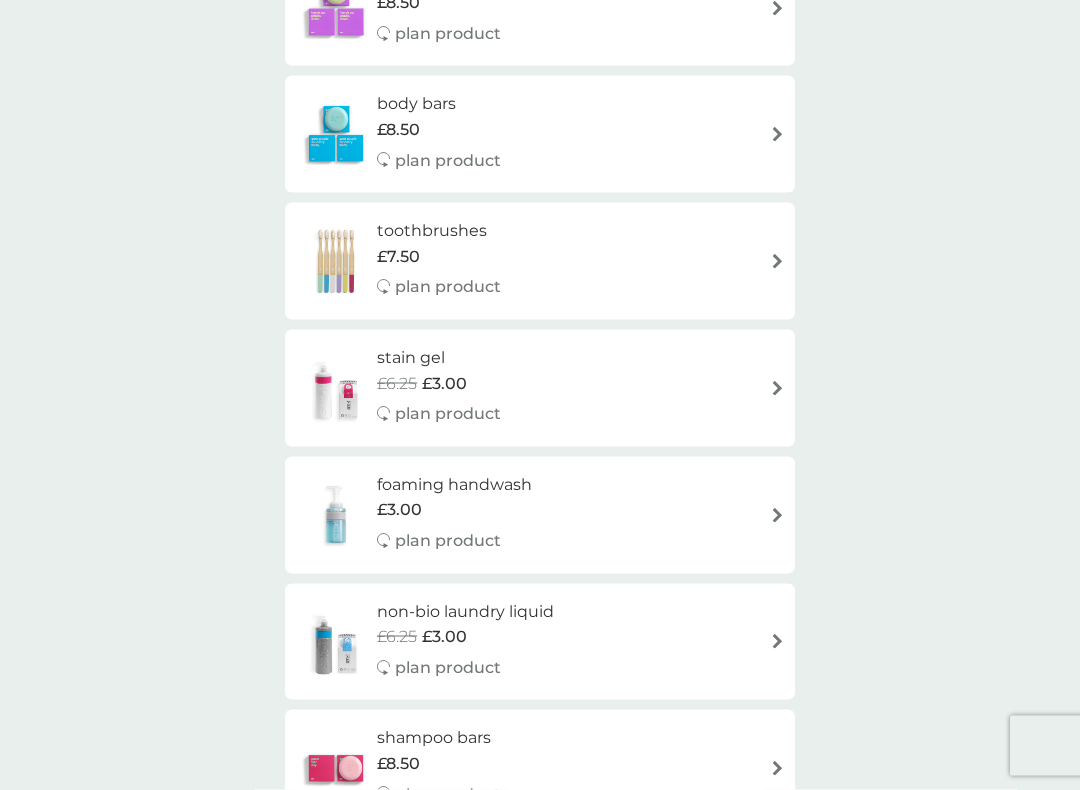 click on "stain gel £6.25 £3.00 plan product" at bounding box center (540, 388) 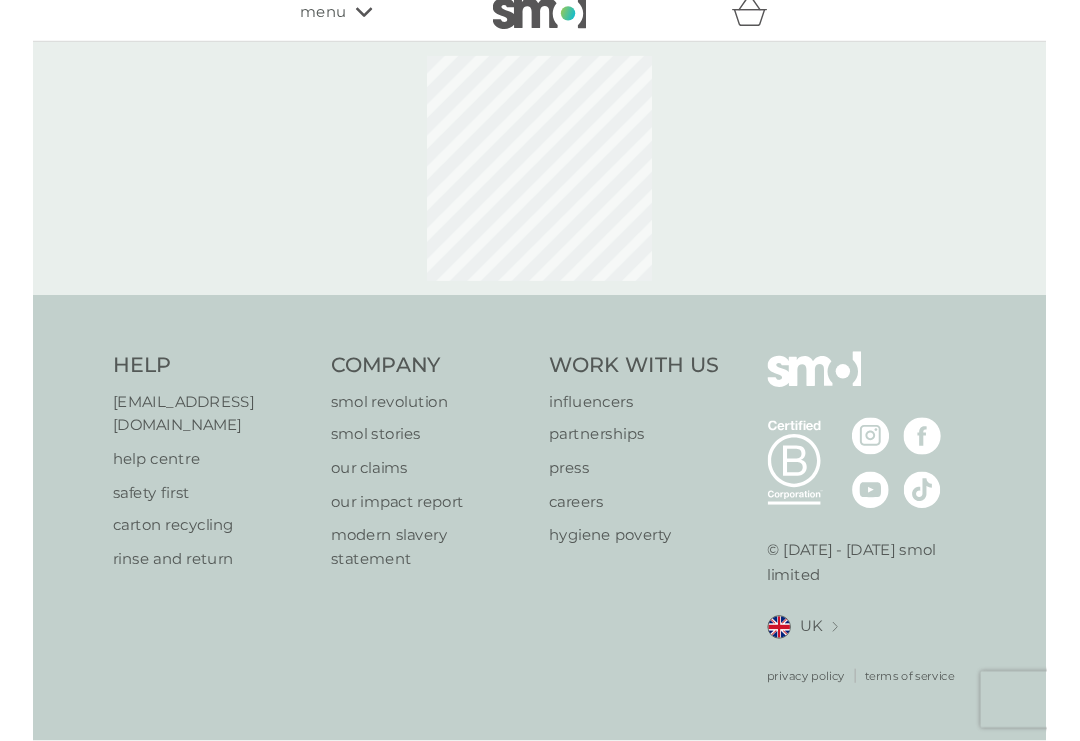 scroll, scrollTop: 0, scrollLeft: 0, axis: both 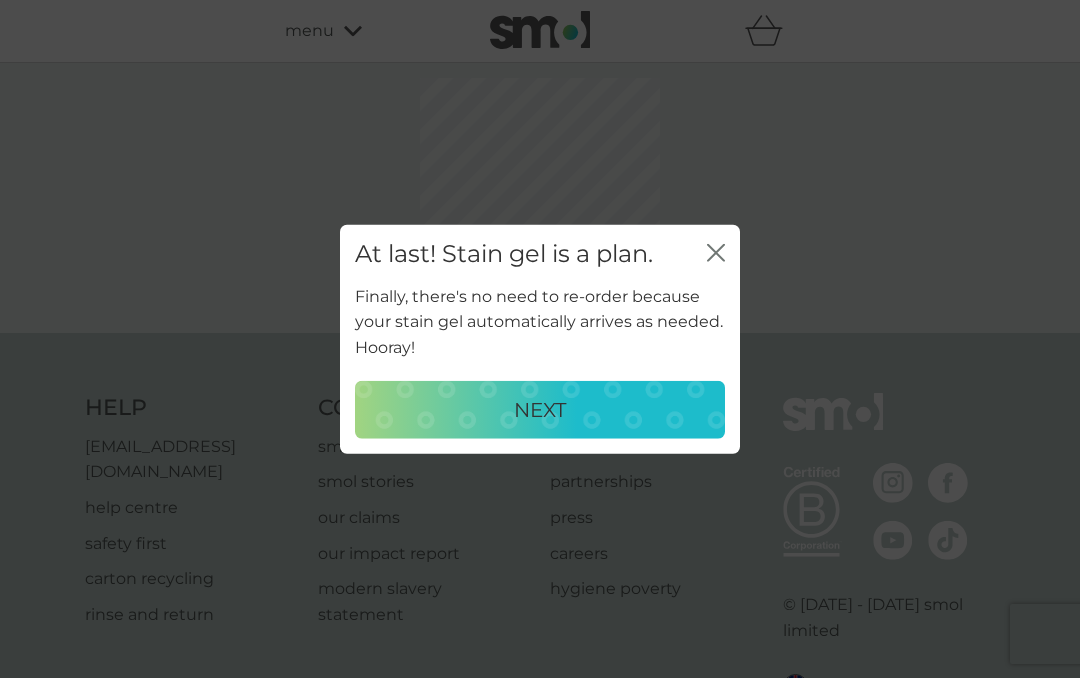 select on "182" 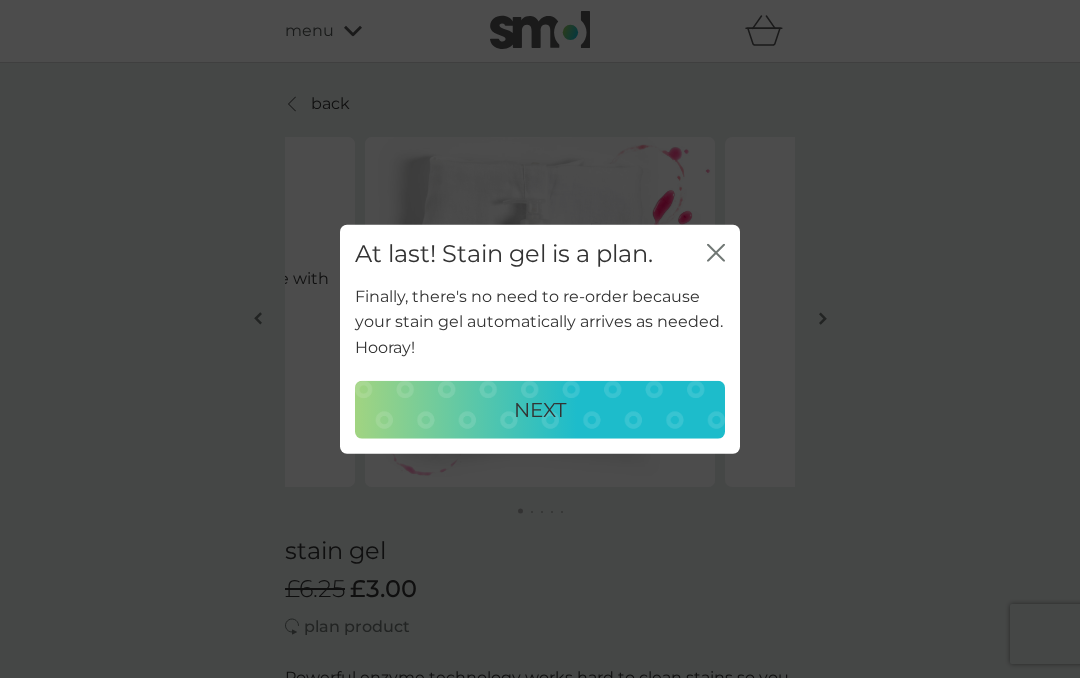 click on "NEXT" at bounding box center (540, 409) 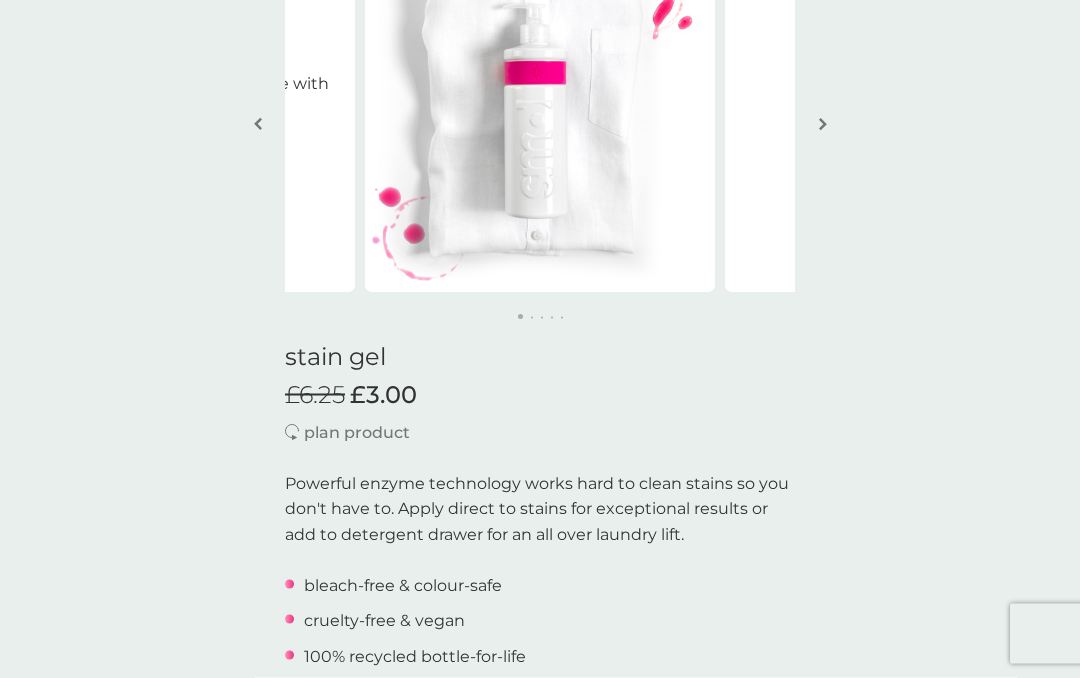 scroll, scrollTop: 0, scrollLeft: 0, axis: both 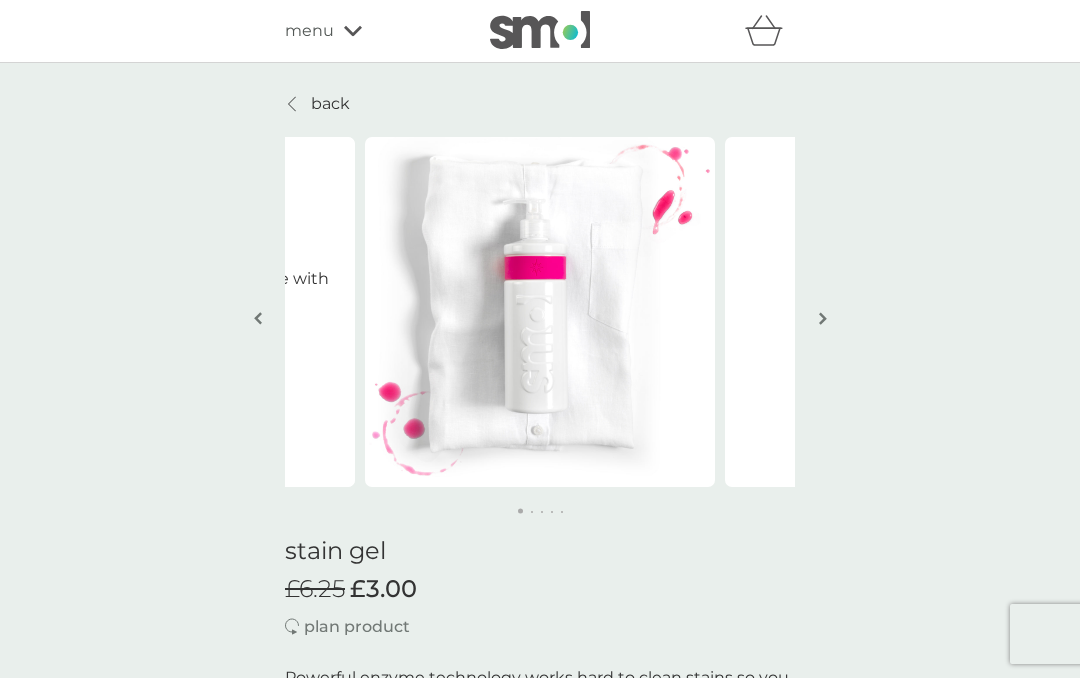 click on "back" at bounding box center (330, 104) 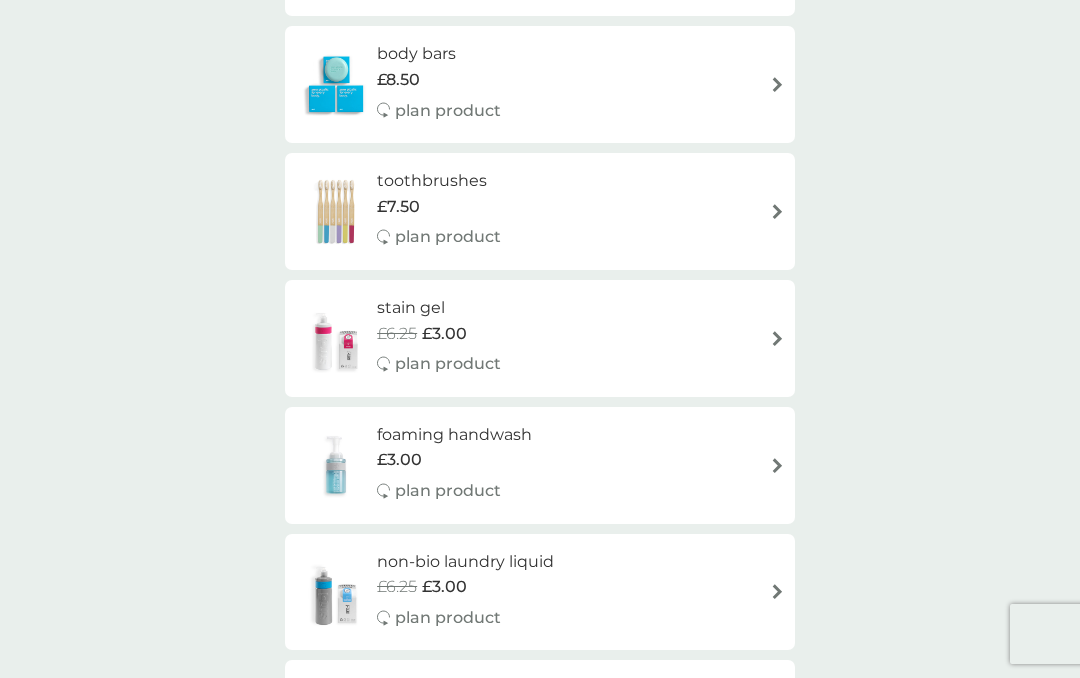 scroll, scrollTop: 1181, scrollLeft: 0, axis: vertical 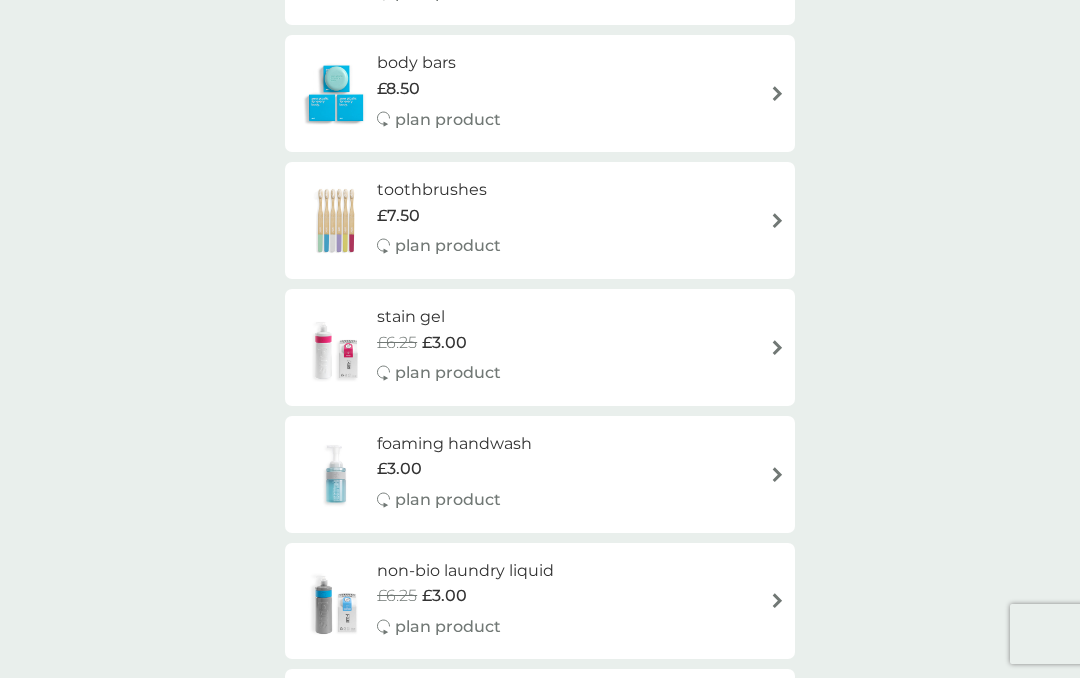 click at bounding box center [777, 347] 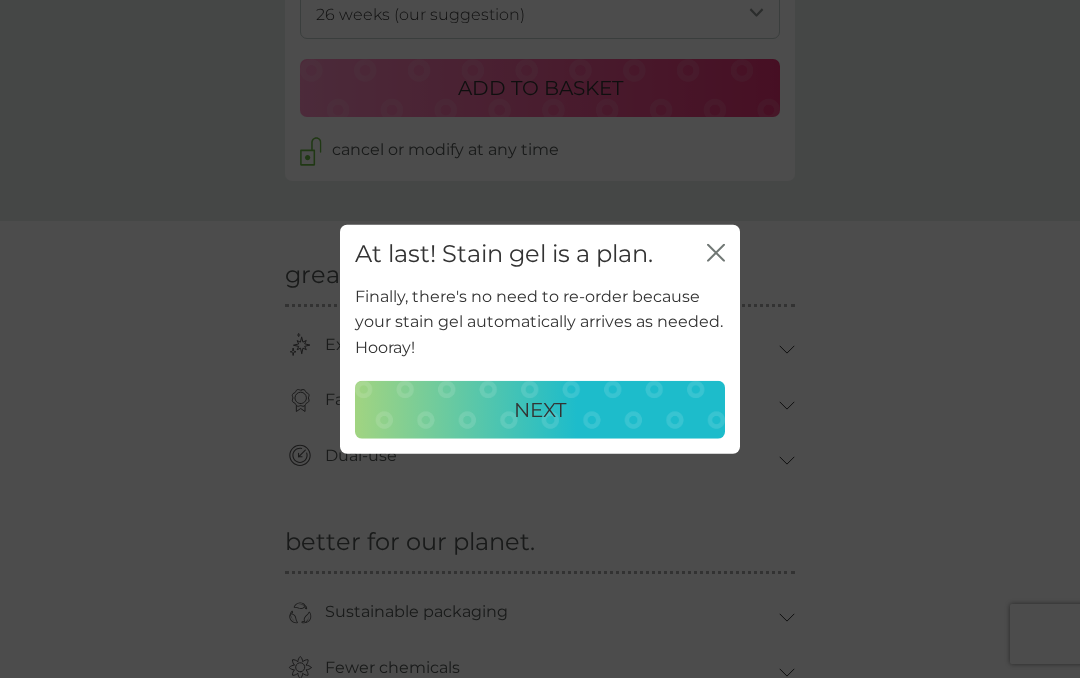 scroll, scrollTop: 0, scrollLeft: 0, axis: both 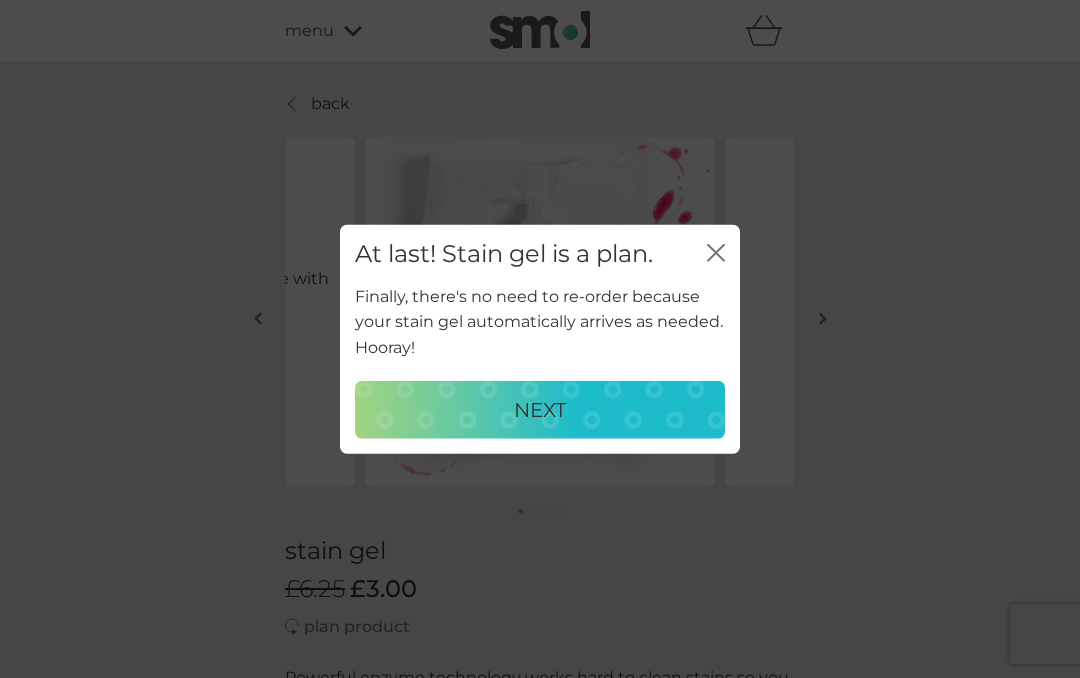 click on "NEXT" at bounding box center (540, 409) 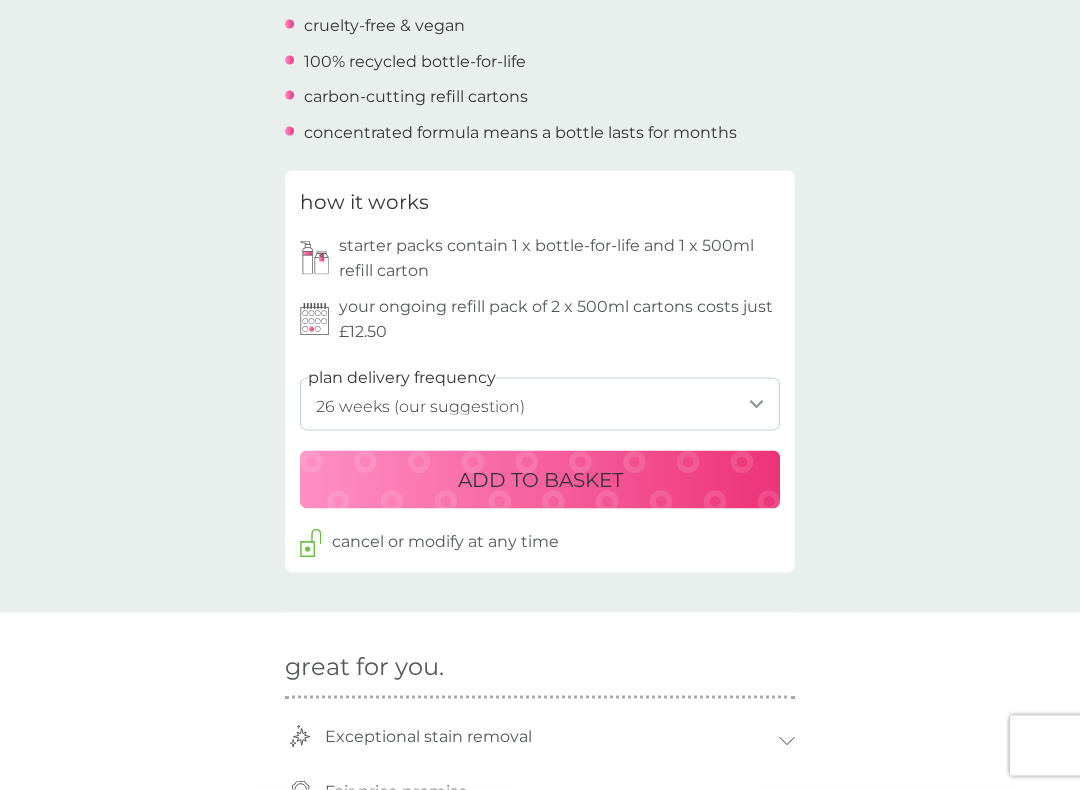 scroll, scrollTop: 800, scrollLeft: 0, axis: vertical 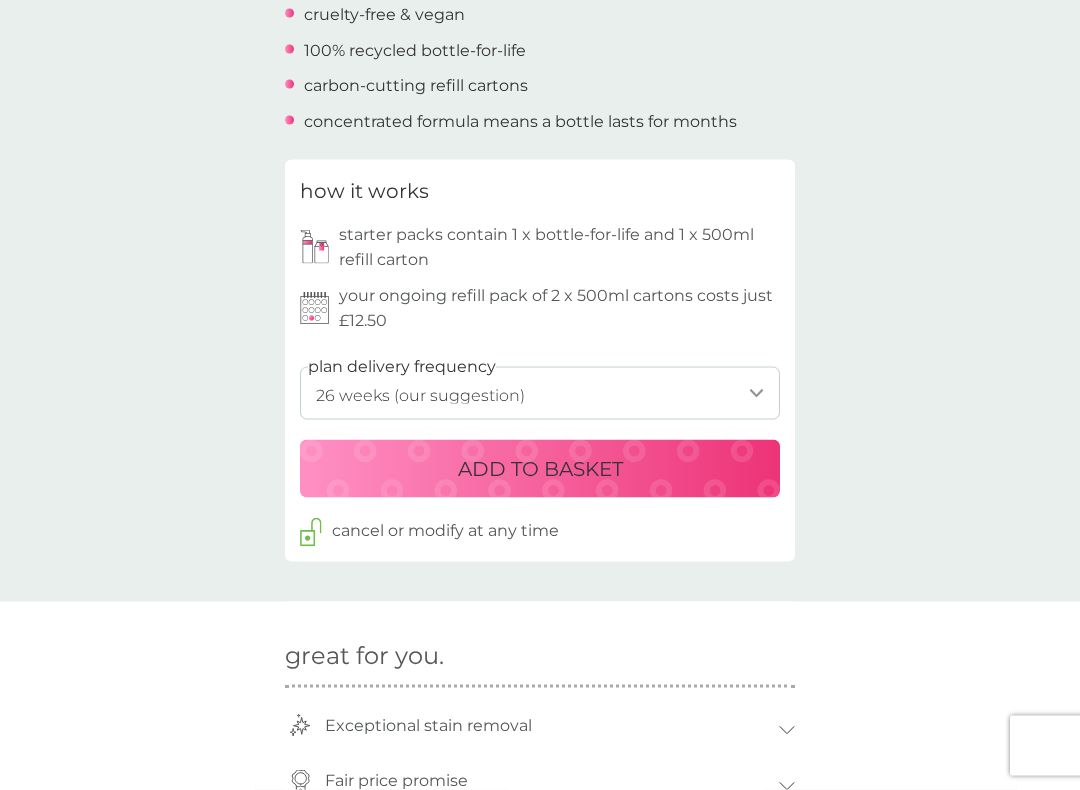 click on "1 week  2 weeks  3 weeks  4 weeks  5 weeks  6 weeks  7 weeks  8 weeks  9 weeks  10 weeks  11 weeks  12 weeks  13 weeks  14 weeks  15 weeks  16 weeks  17 weeks  18 weeks  19 weeks  20 weeks  21 weeks  22 weeks  23 weeks  24 weeks  25 weeks  26 weeks (our suggestion) 27 weeks  28 weeks  29 weeks  30 weeks  31 weeks  32 weeks  33 weeks  34 weeks  35 weeks" at bounding box center (540, 393) 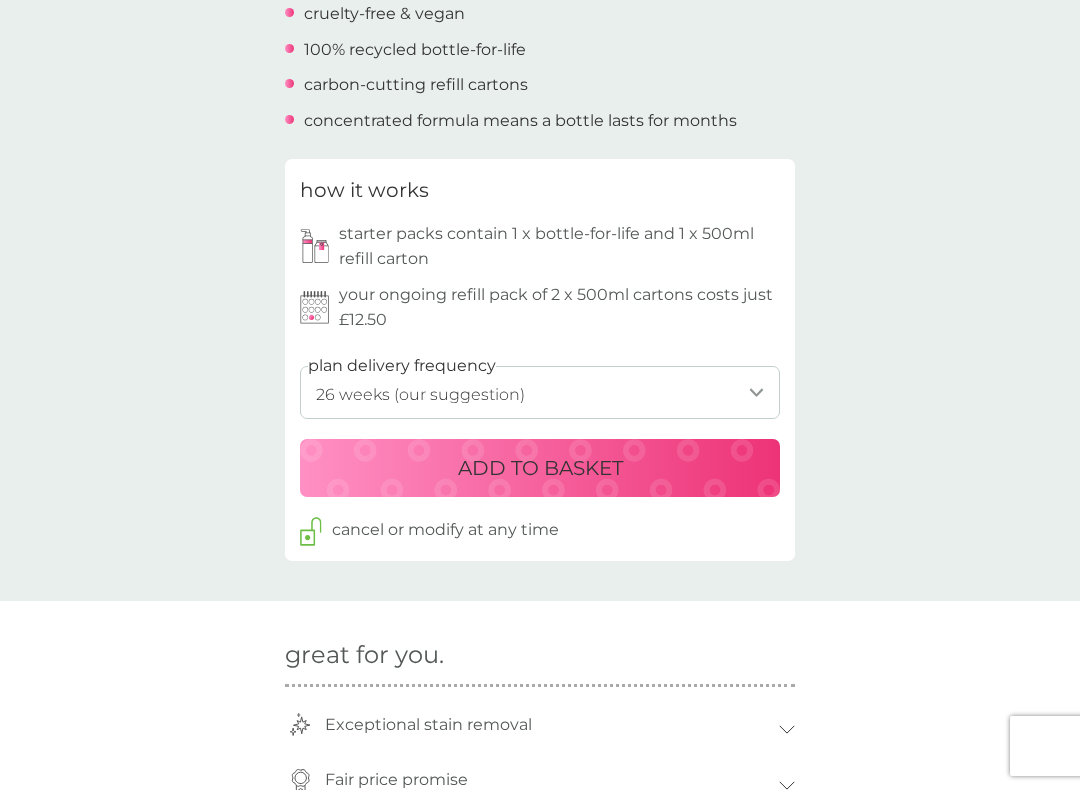 select on "245" 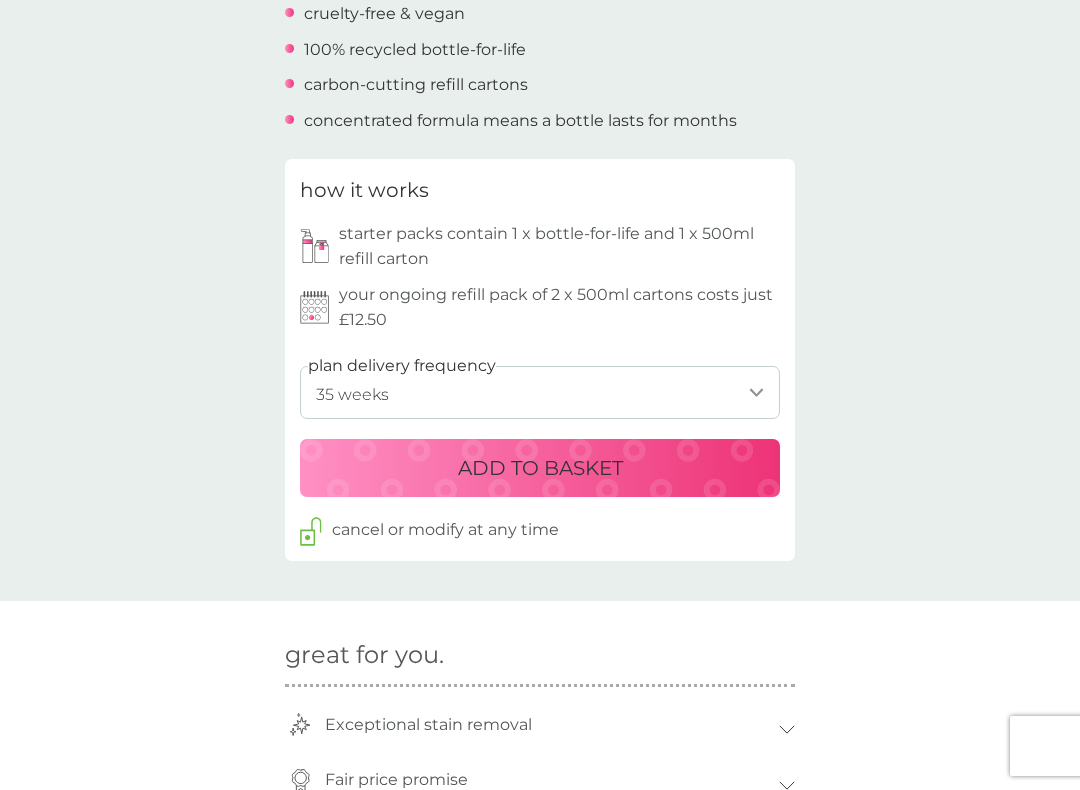 click on "ADD TO BASKET" at bounding box center [540, 468] 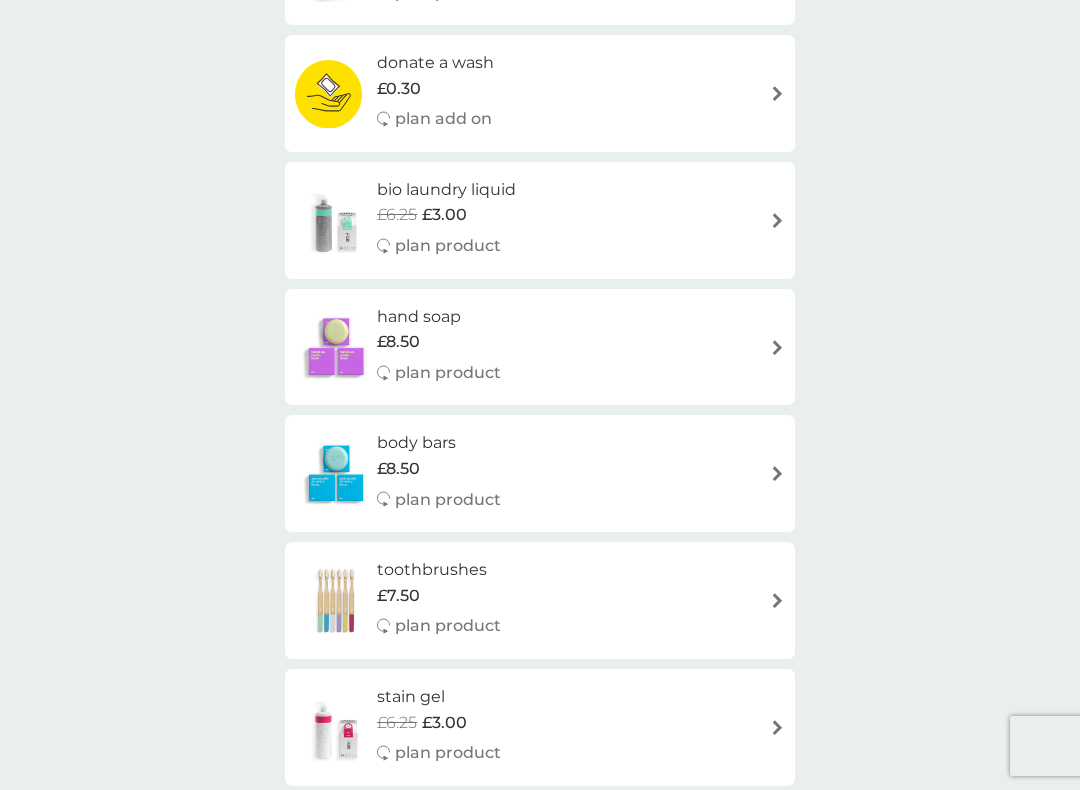 scroll, scrollTop: 0, scrollLeft: 0, axis: both 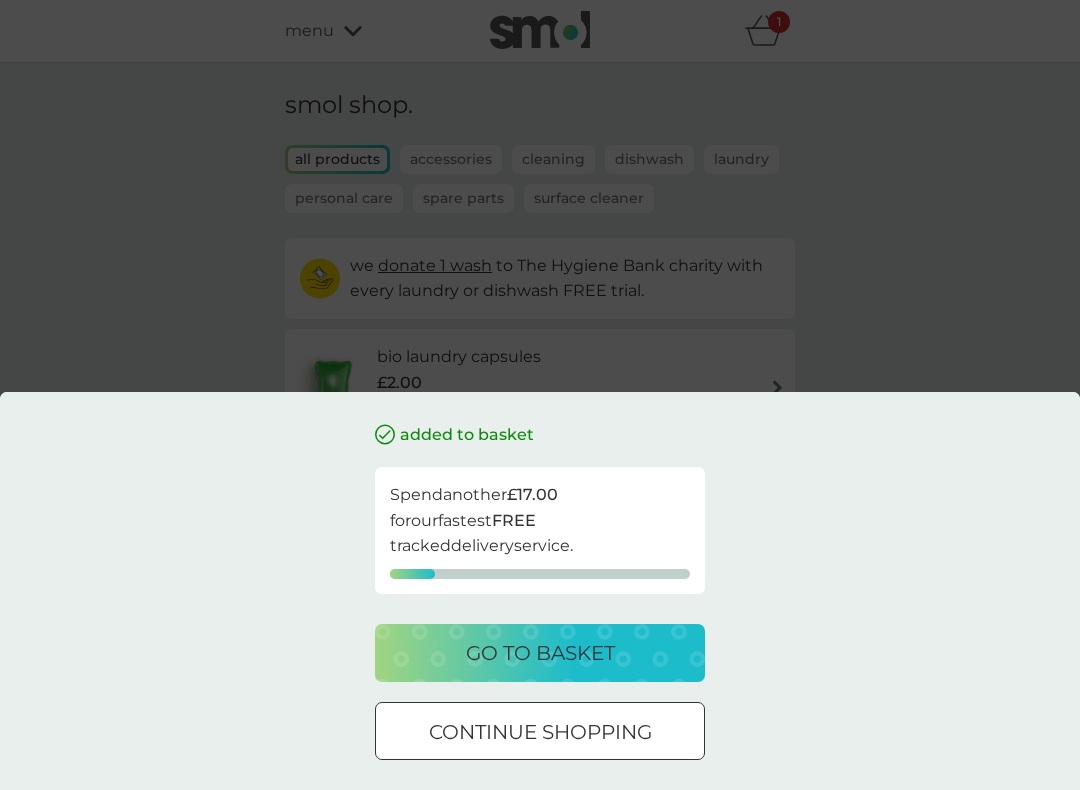 click on "go to basket" at bounding box center [540, 653] 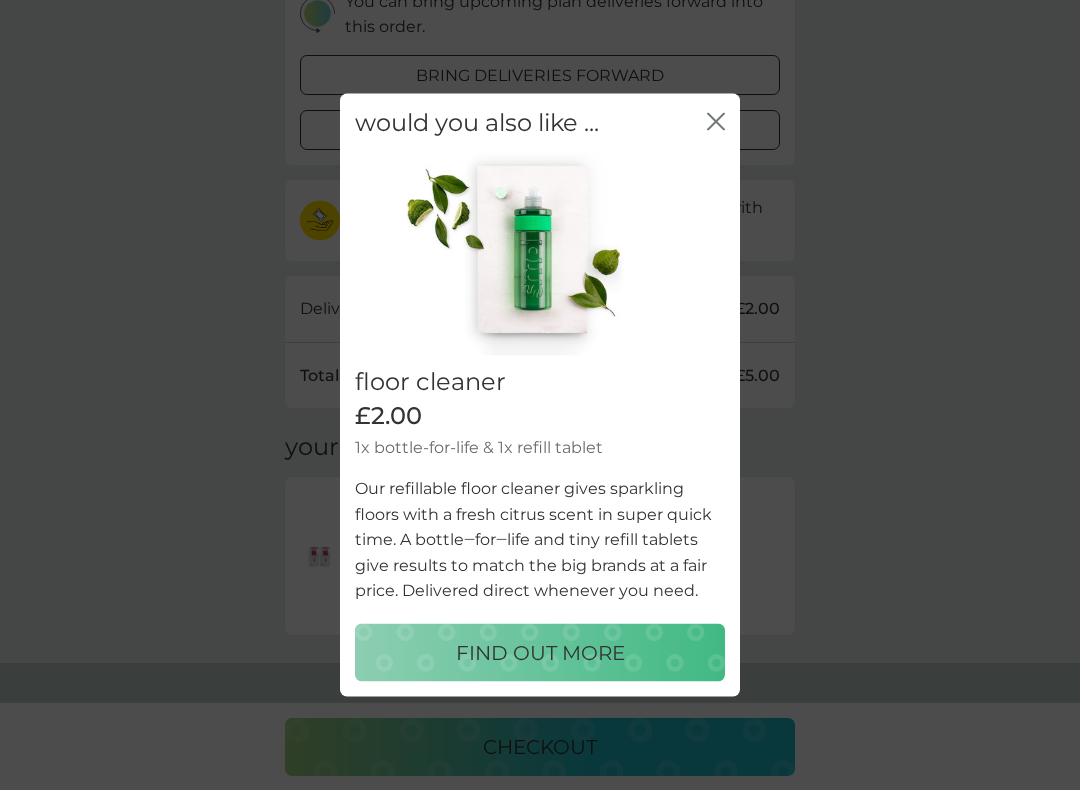 scroll, scrollTop: 420, scrollLeft: 0, axis: vertical 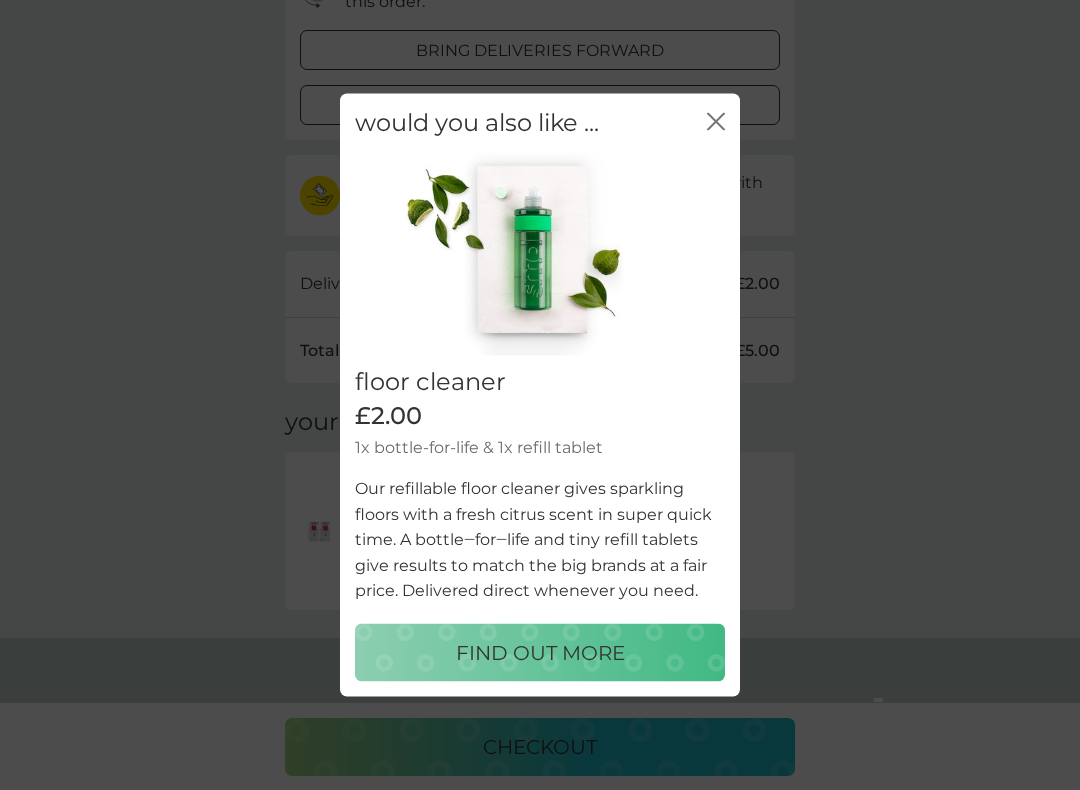 click on "close" 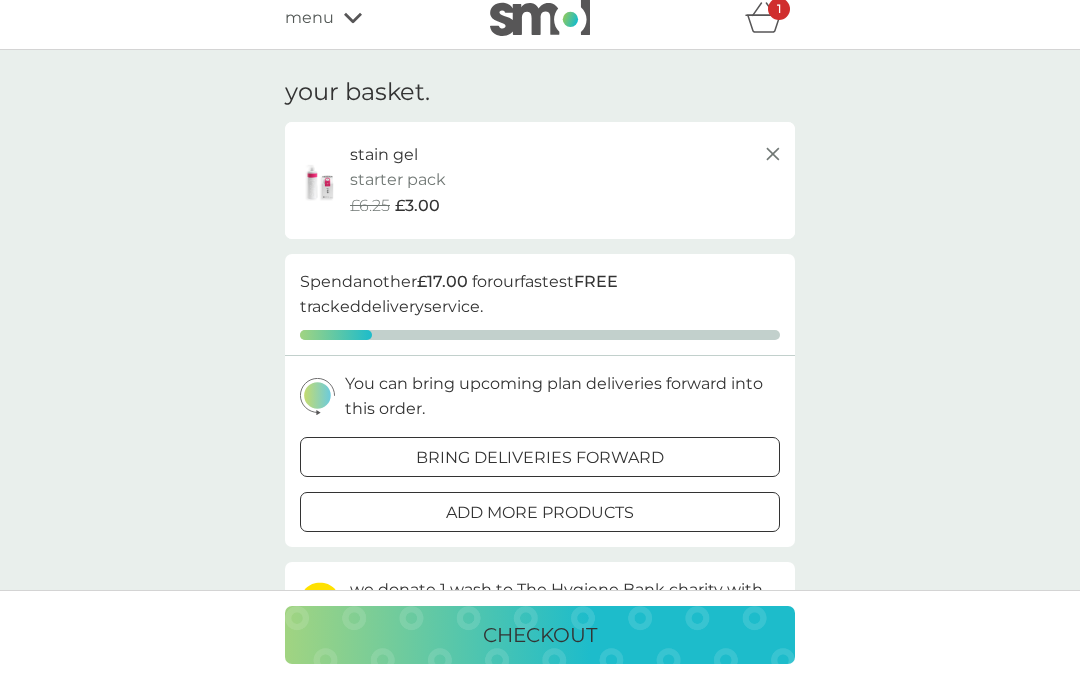 scroll, scrollTop: 0, scrollLeft: 0, axis: both 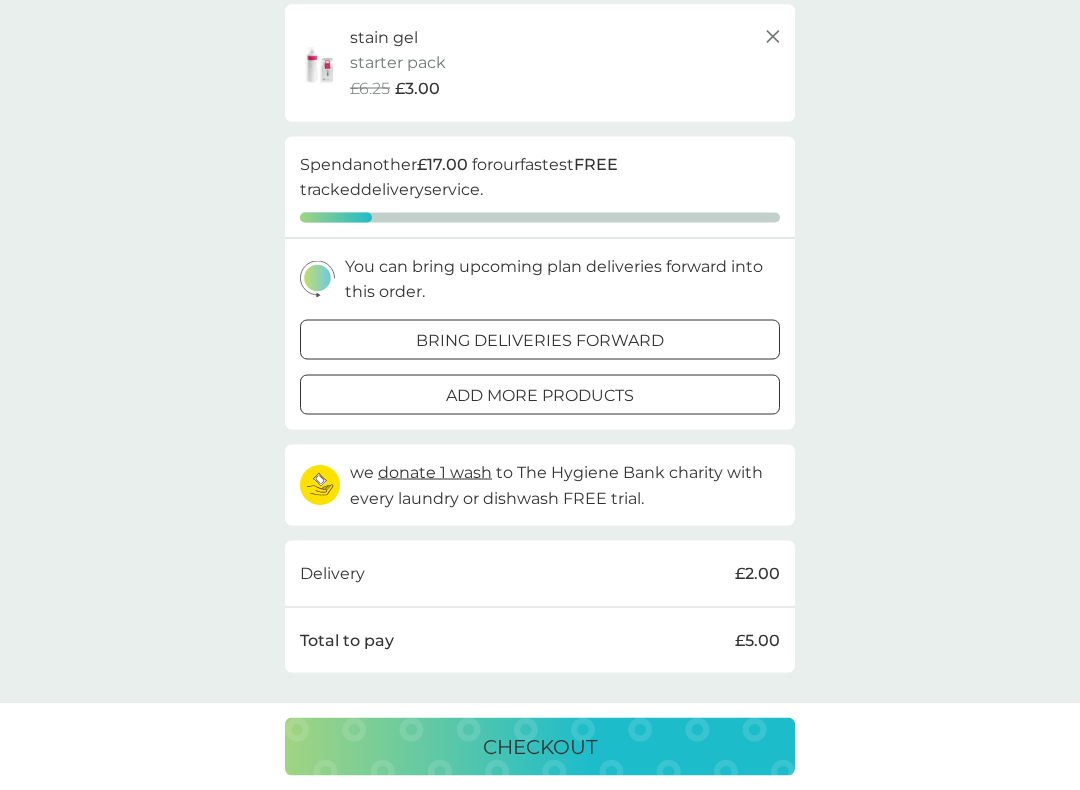 click on "checkout" at bounding box center (540, 747) 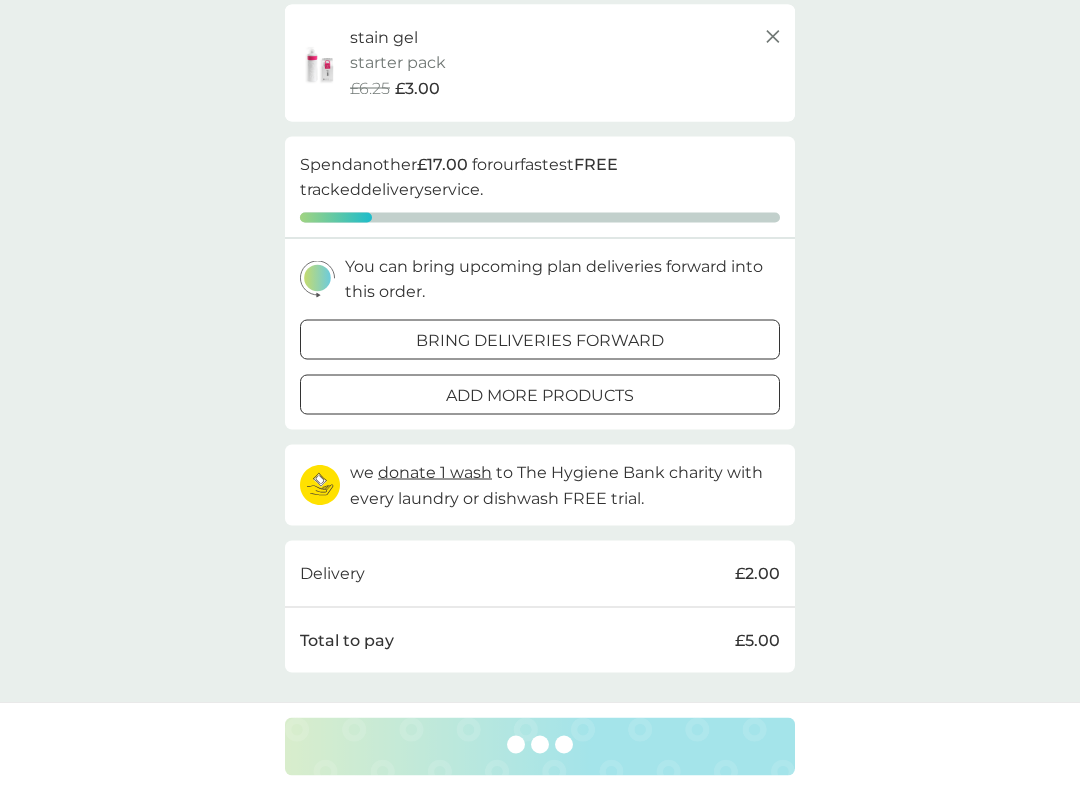 scroll, scrollTop: 131, scrollLeft: 0, axis: vertical 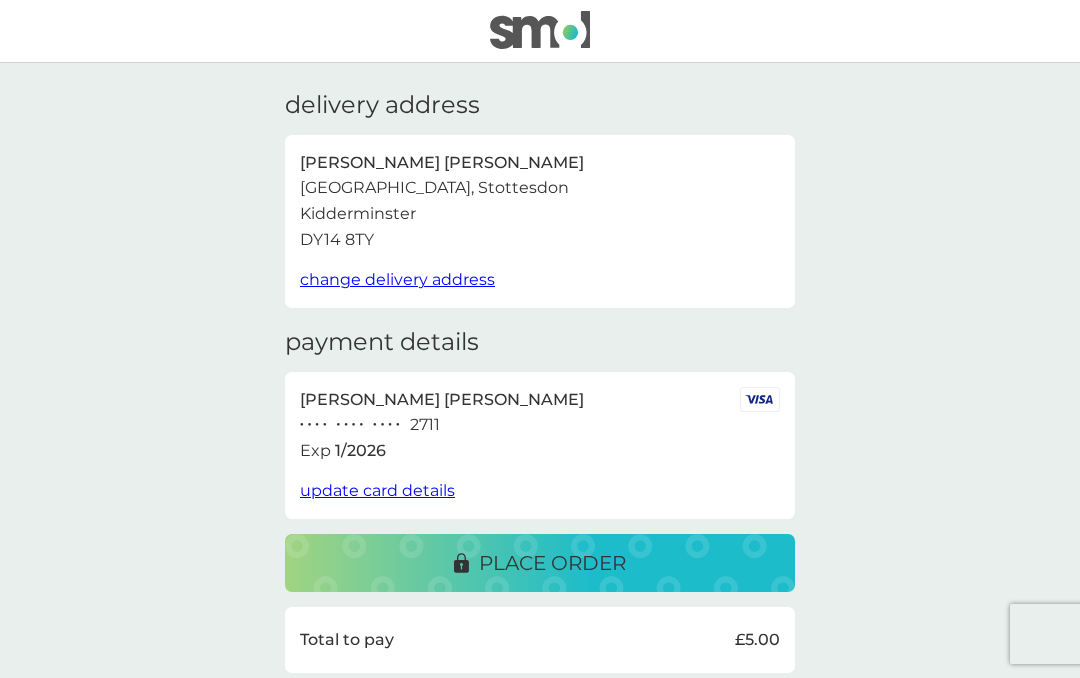 click on "place order" at bounding box center [552, 563] 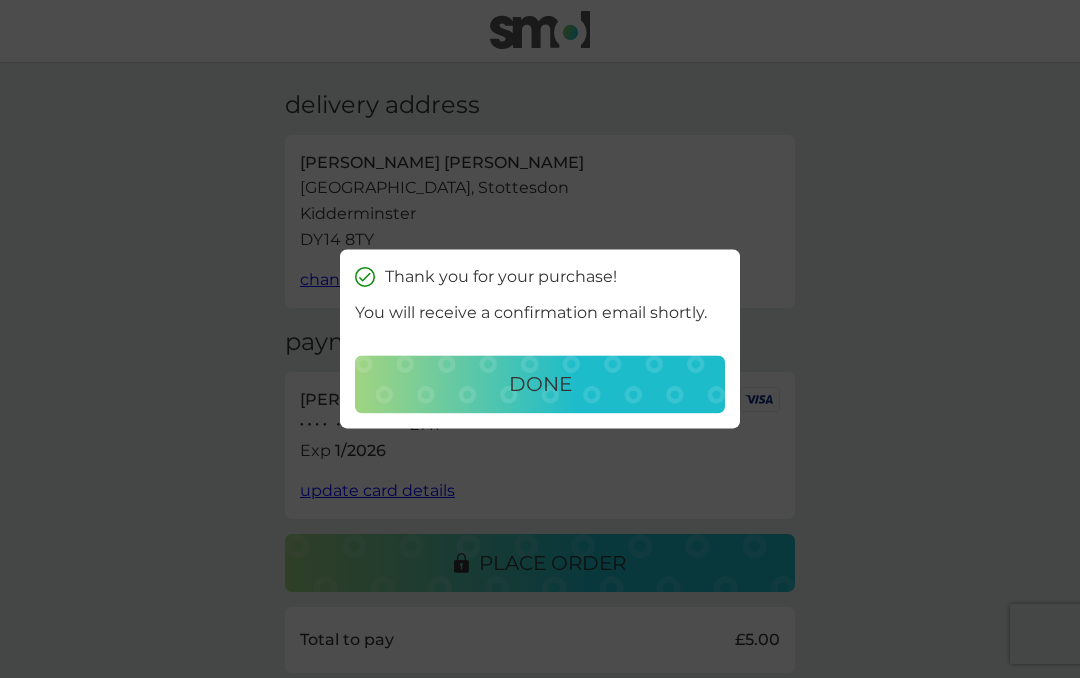 click on "done" at bounding box center (540, 385) 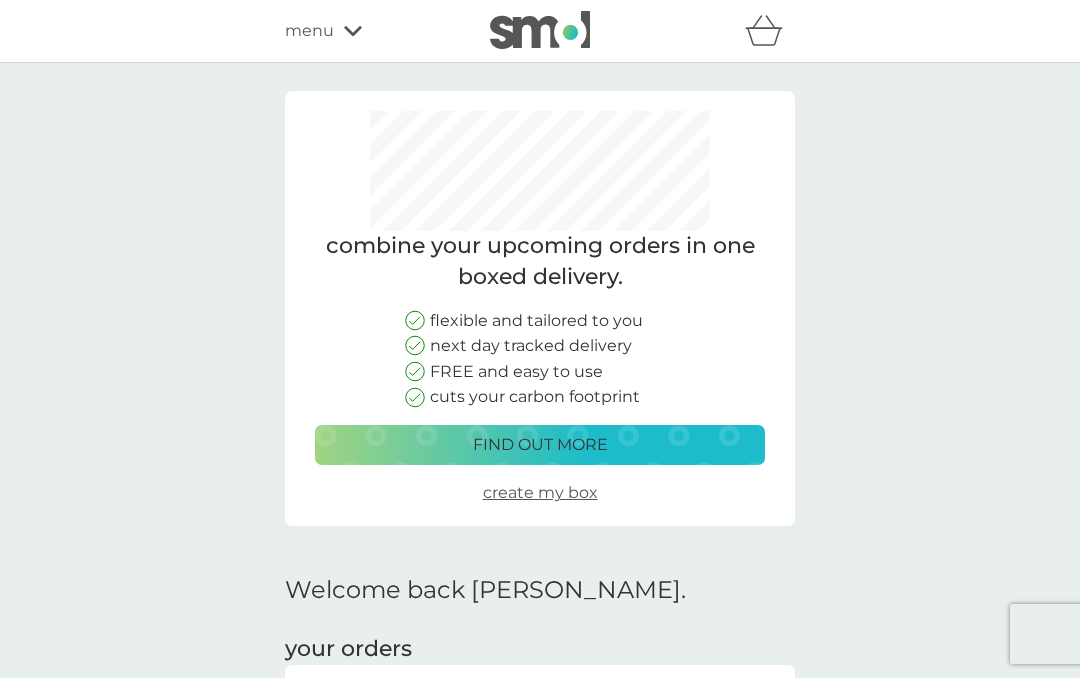 scroll, scrollTop: 0, scrollLeft: 0, axis: both 